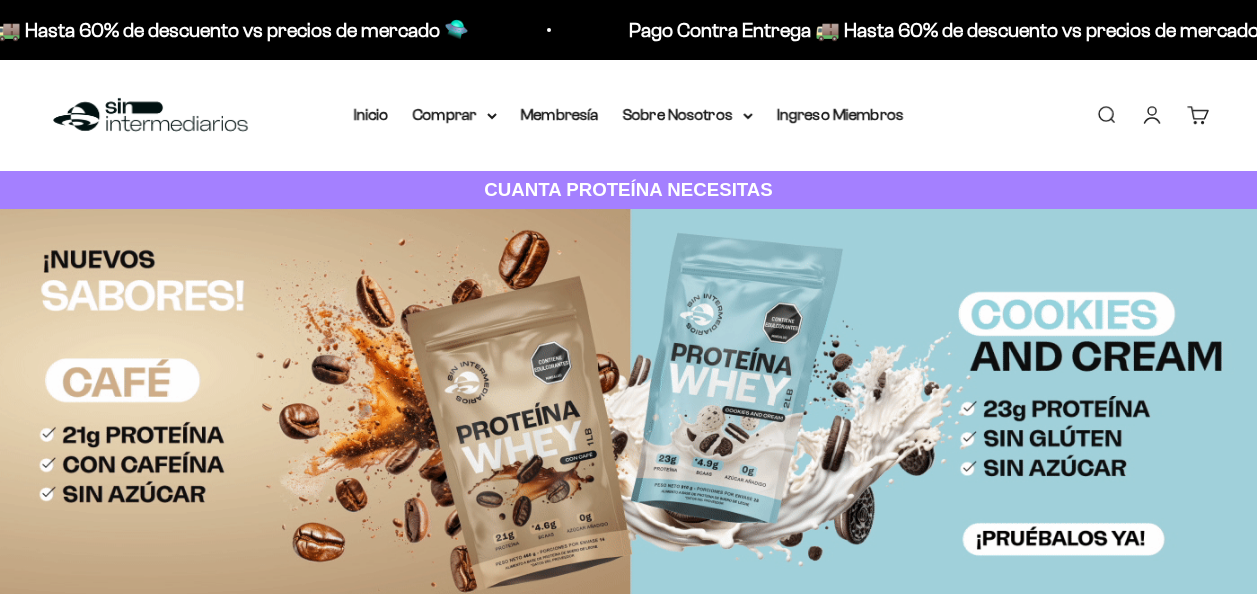 scroll, scrollTop: 0, scrollLeft: 0, axis: both 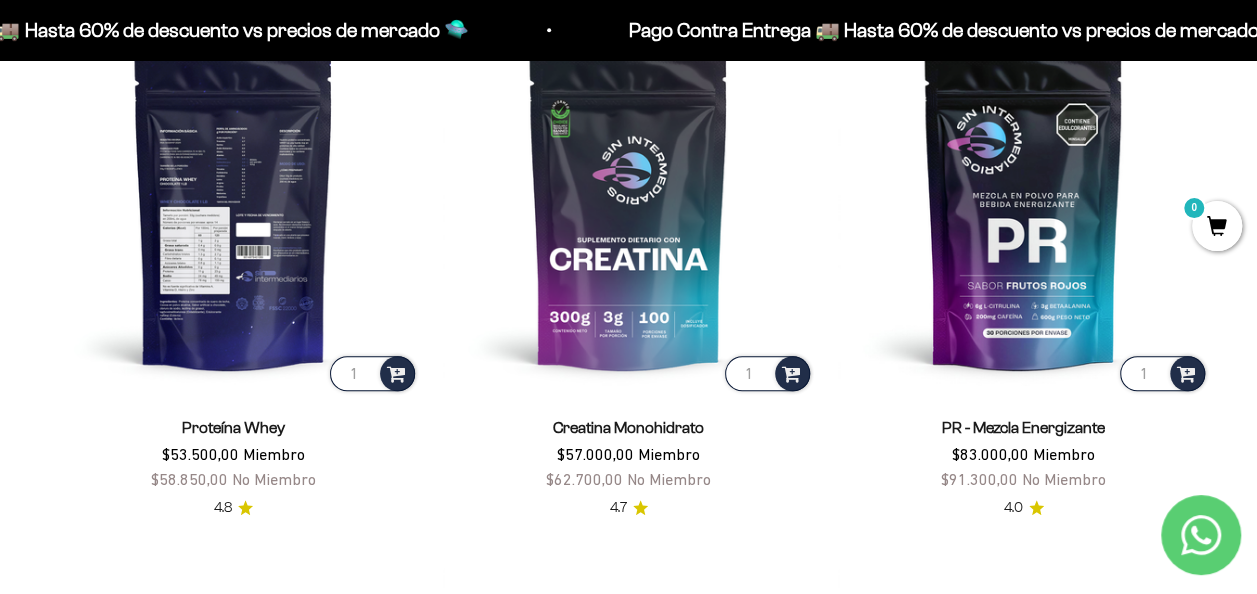 click at bounding box center (233, 209) 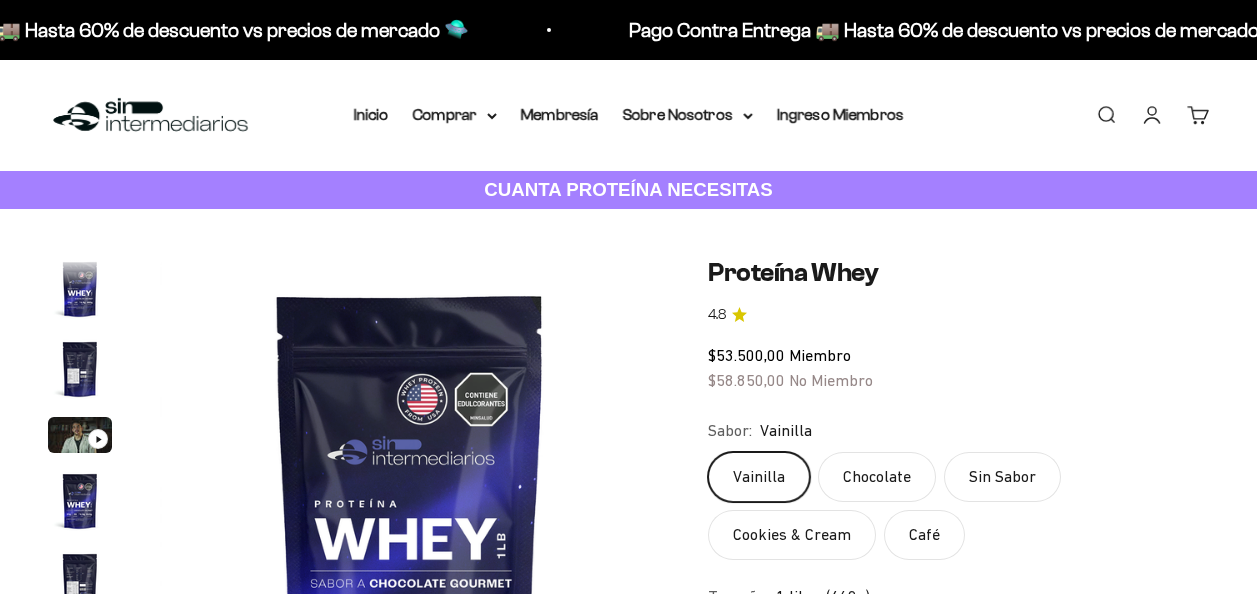 scroll, scrollTop: 0, scrollLeft: 0, axis: both 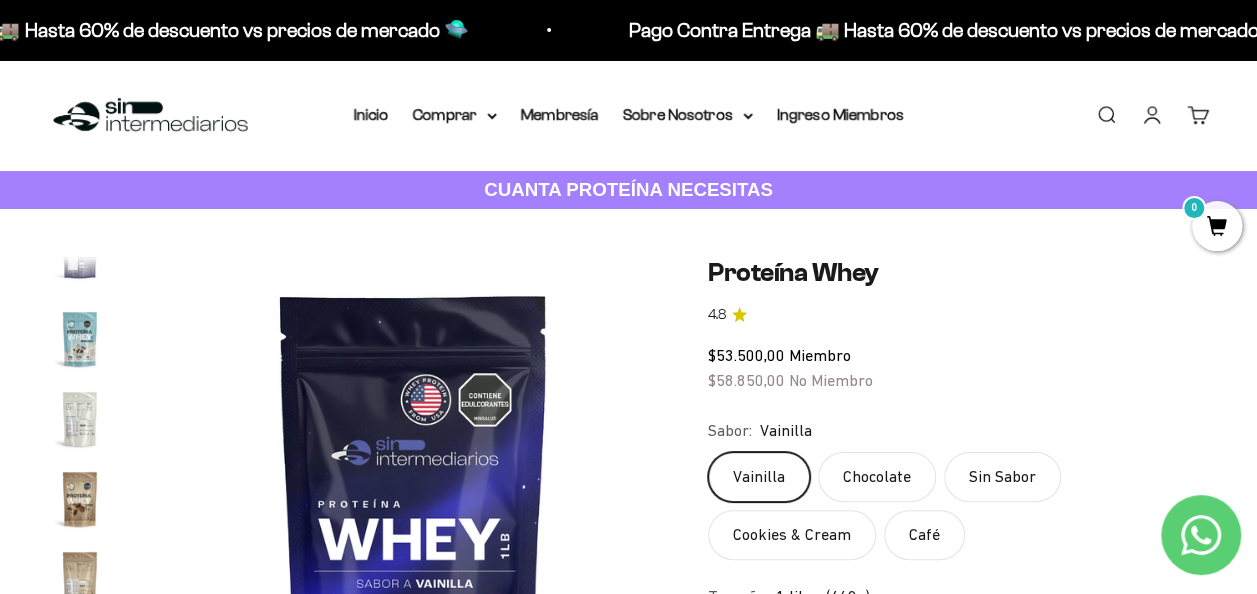 click on "Café" 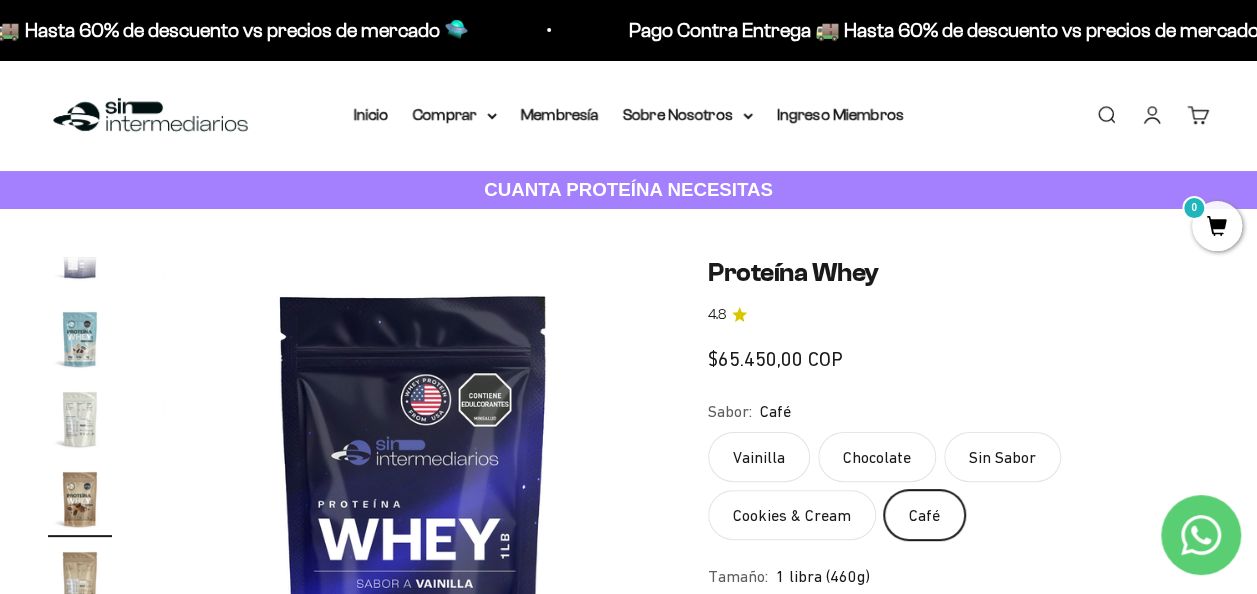 scroll, scrollTop: 0, scrollLeft: 7679, axis: horizontal 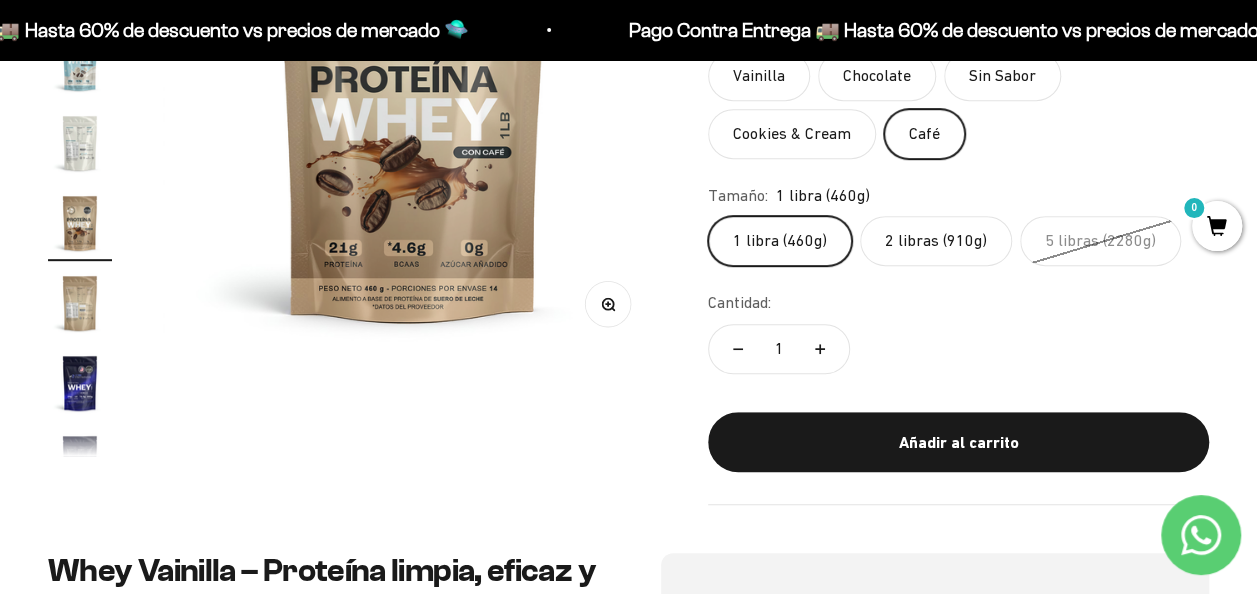 click on "2 libras (910g)" 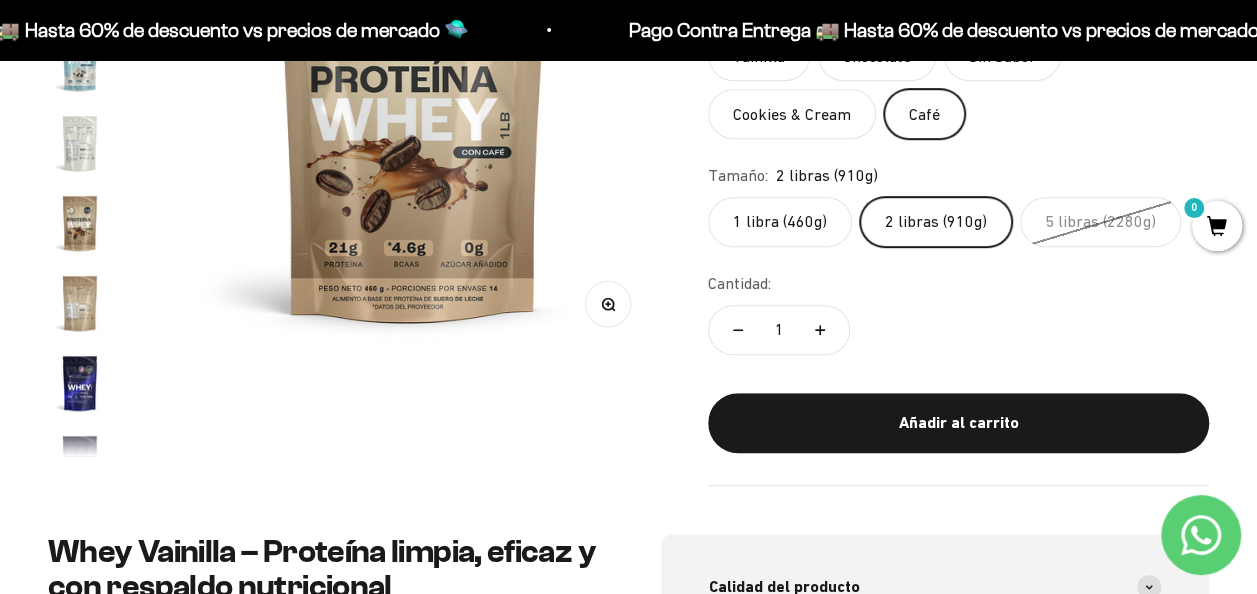 scroll, scrollTop: 0, scrollLeft: 9727, axis: horizontal 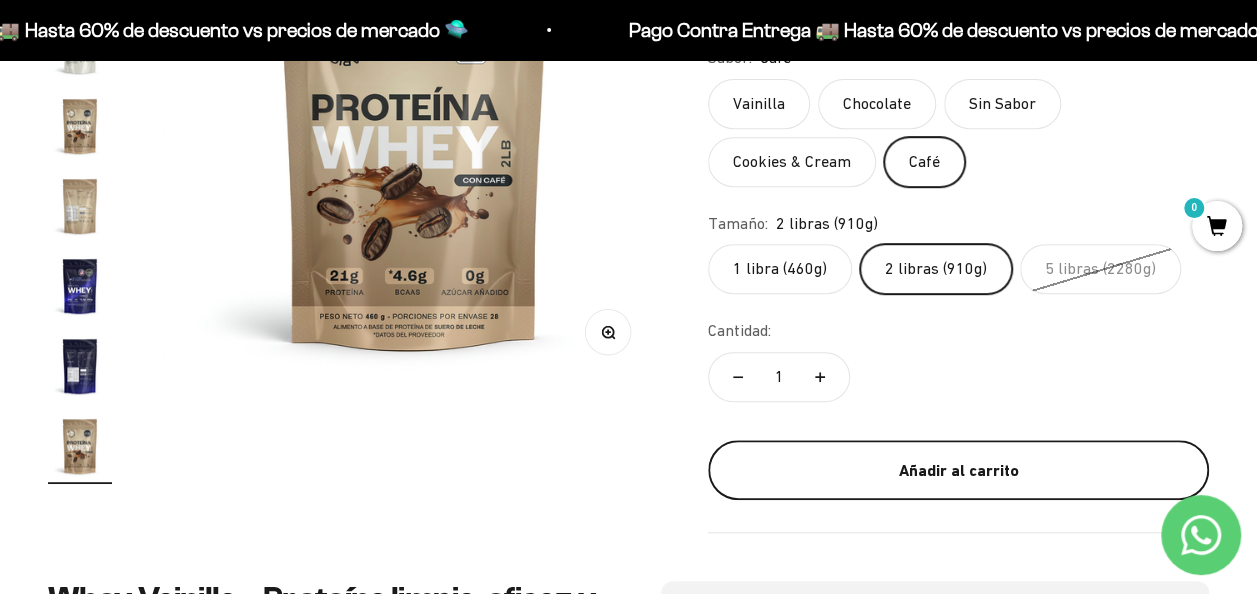 click on "Añadir al carrito" at bounding box center [958, 471] 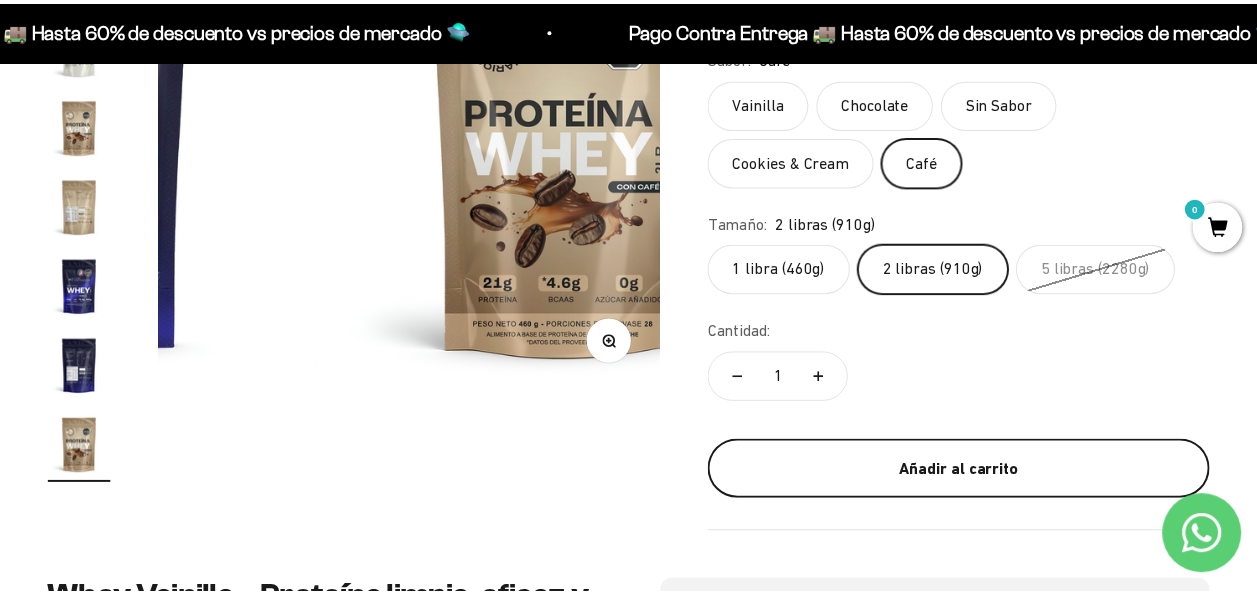 scroll, scrollTop: 0, scrollLeft: 9887, axis: horizontal 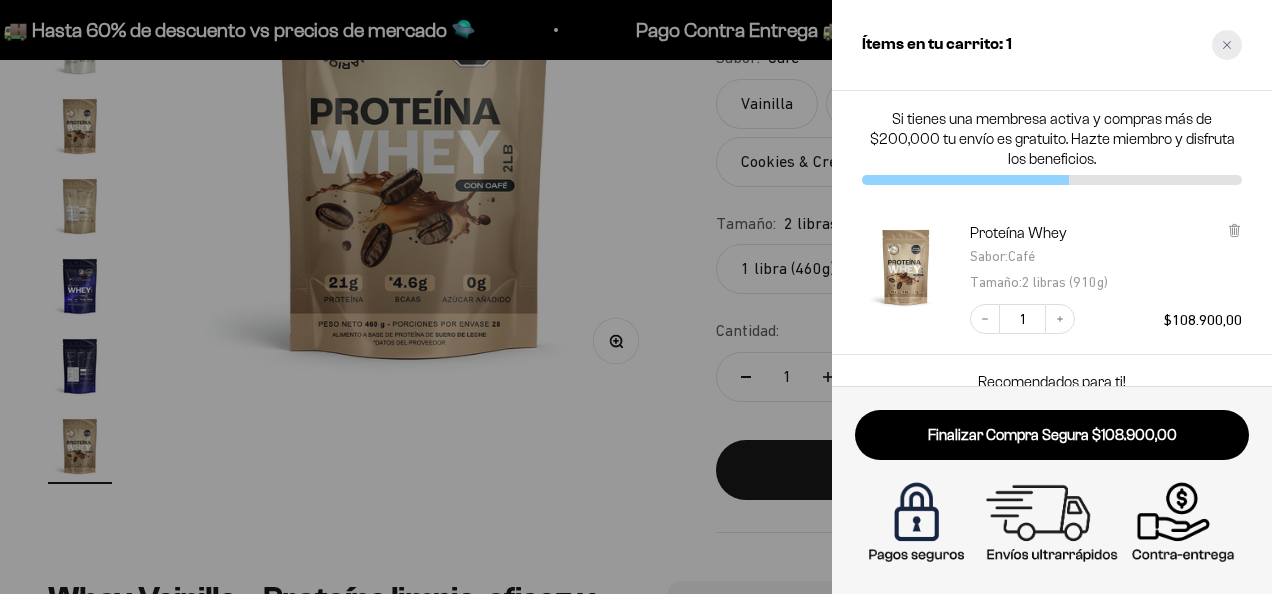 click at bounding box center [1227, 45] 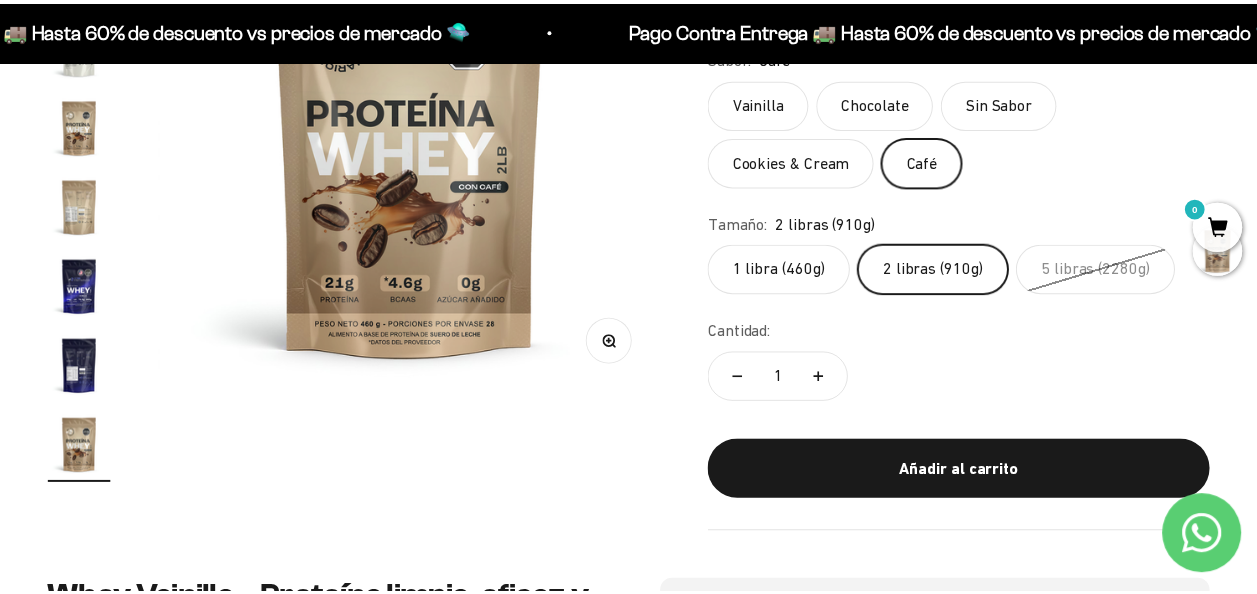 scroll, scrollTop: 0, scrollLeft: 9727, axis: horizontal 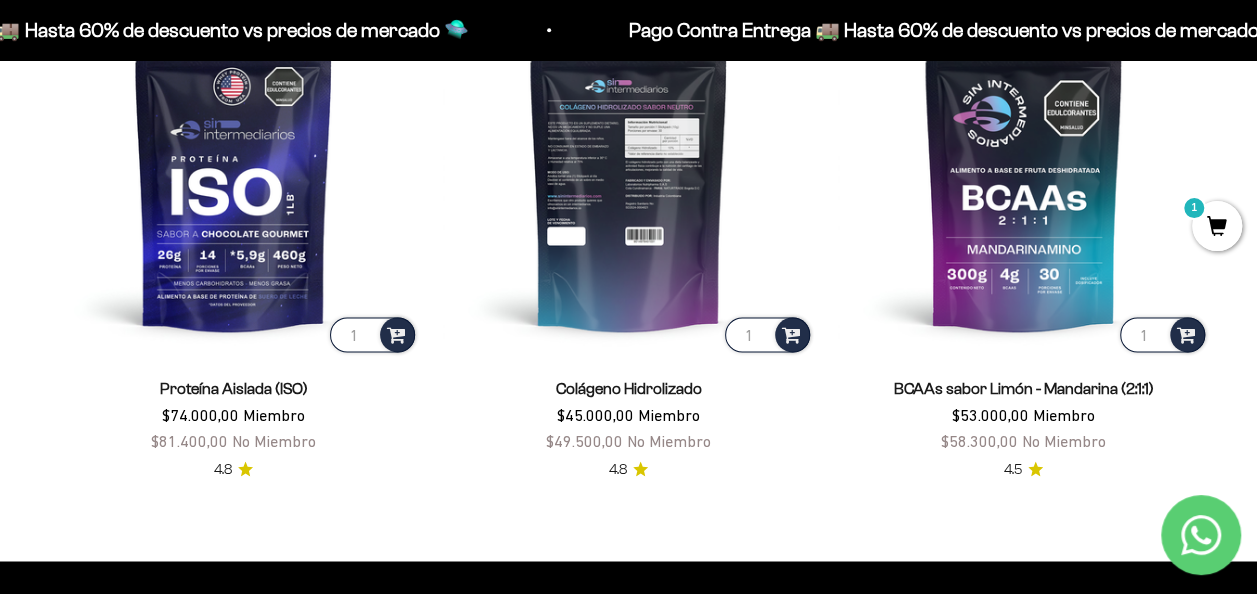 click at bounding box center (628, 170) 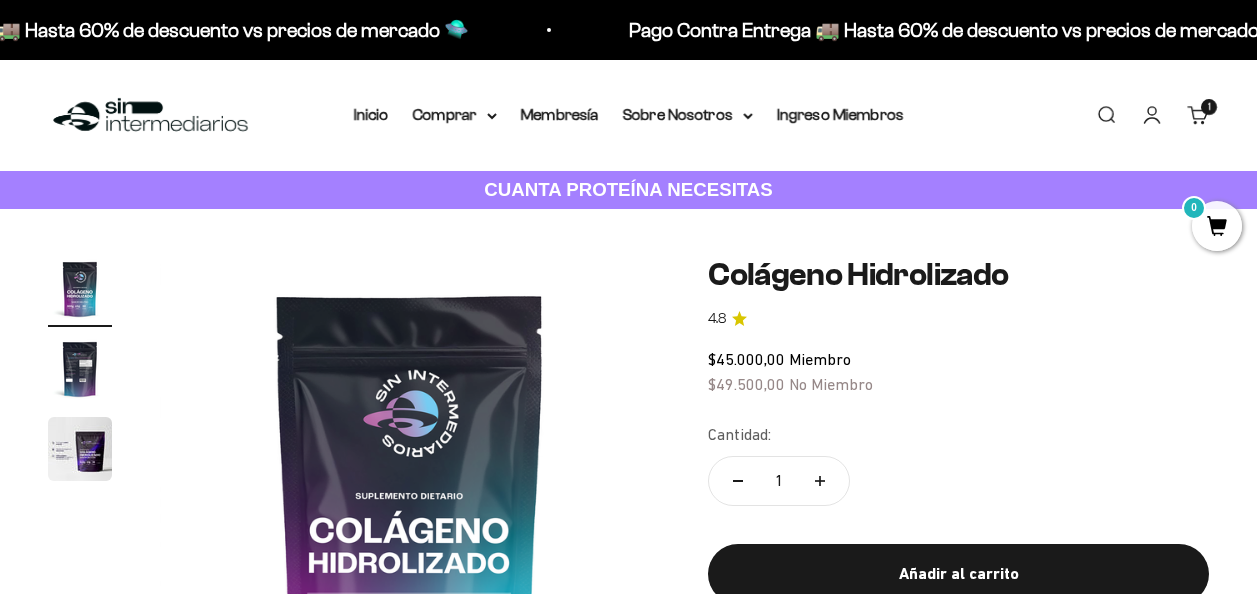 scroll, scrollTop: 0, scrollLeft: 0, axis: both 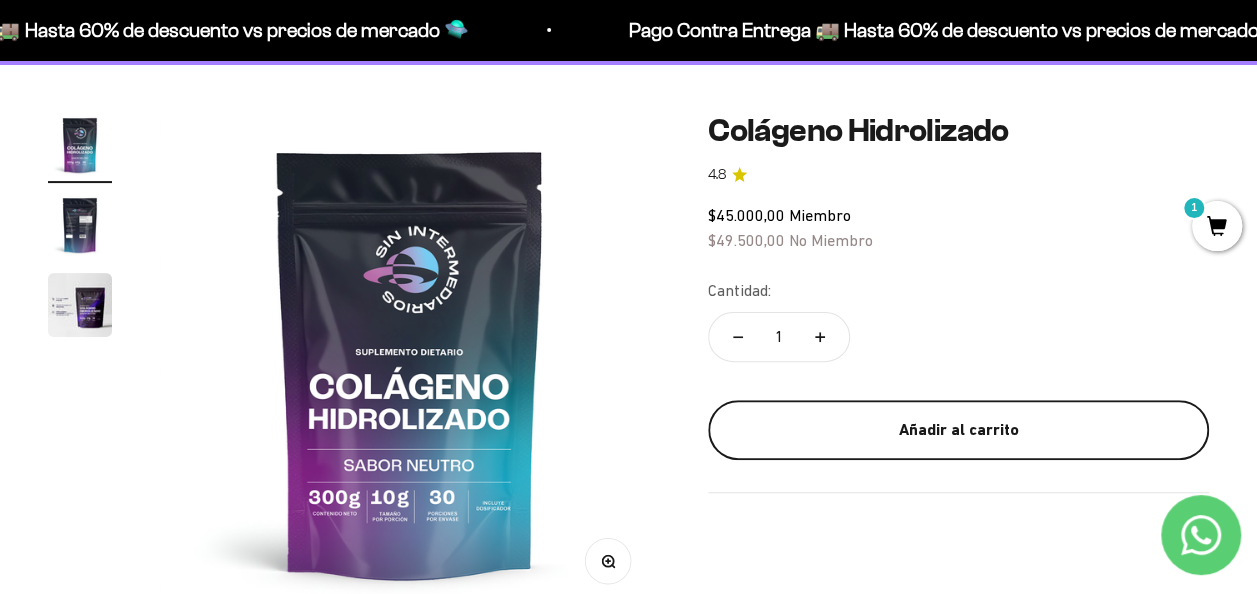 click on "Añadir al carrito" at bounding box center (958, 430) 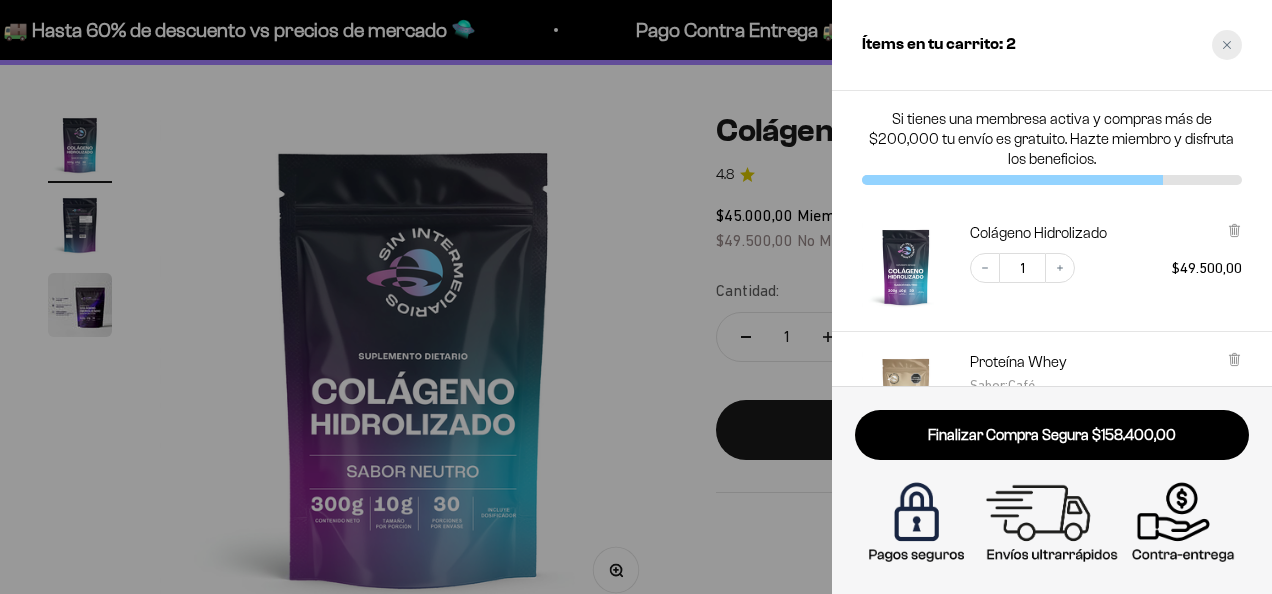 click 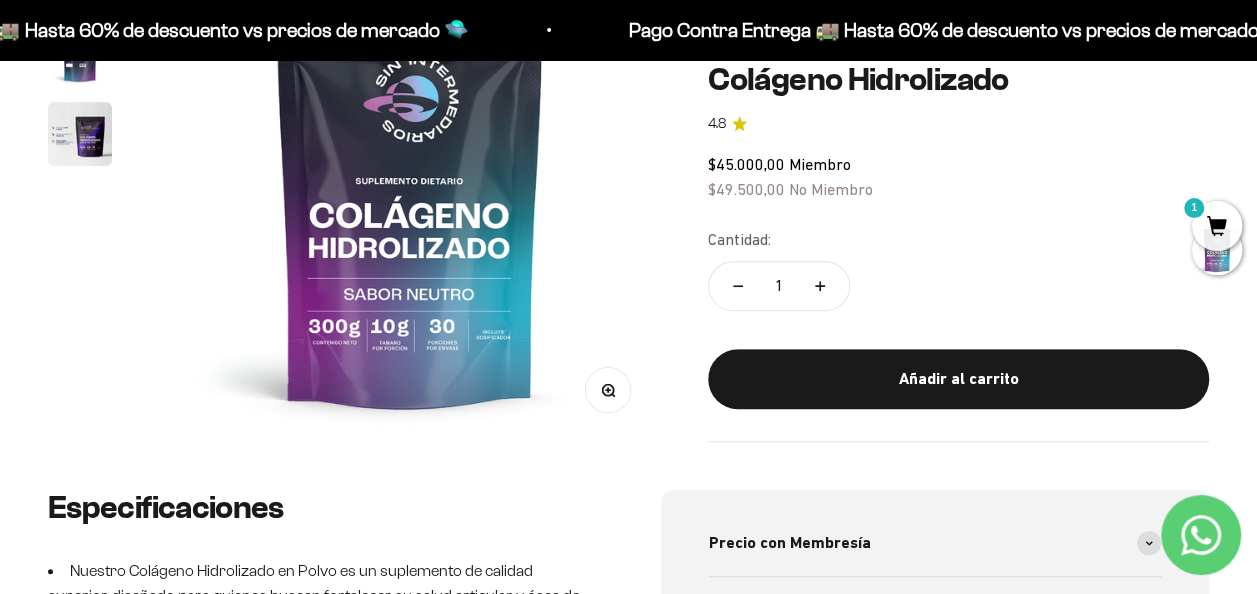 scroll, scrollTop: 0, scrollLeft: 0, axis: both 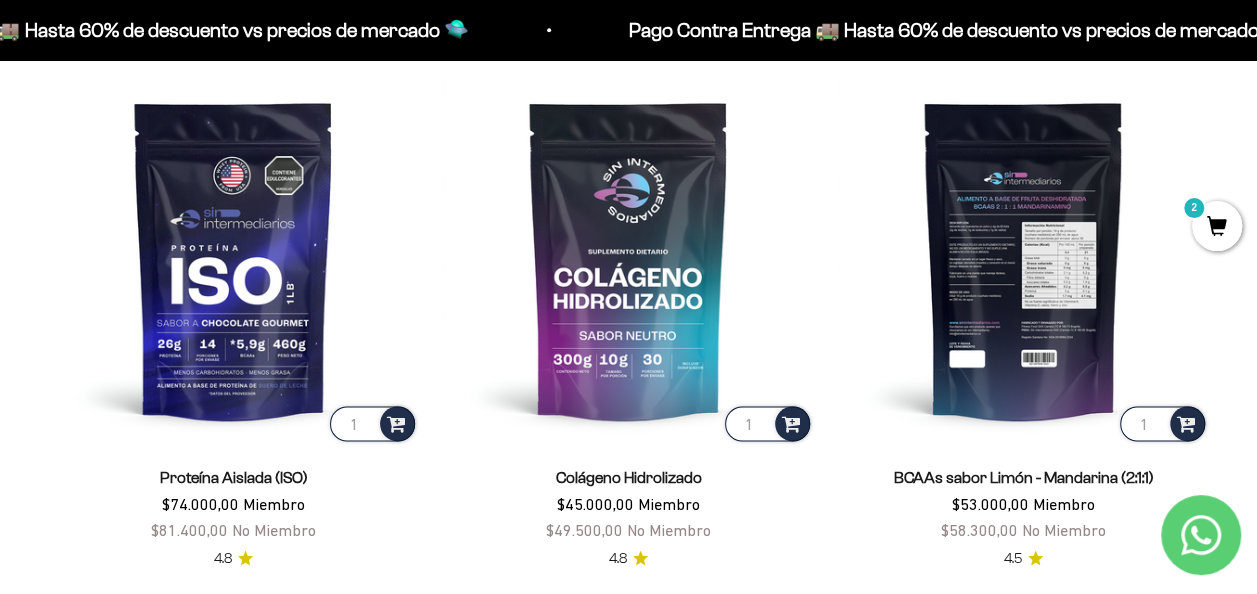 click at bounding box center (1023, 259) 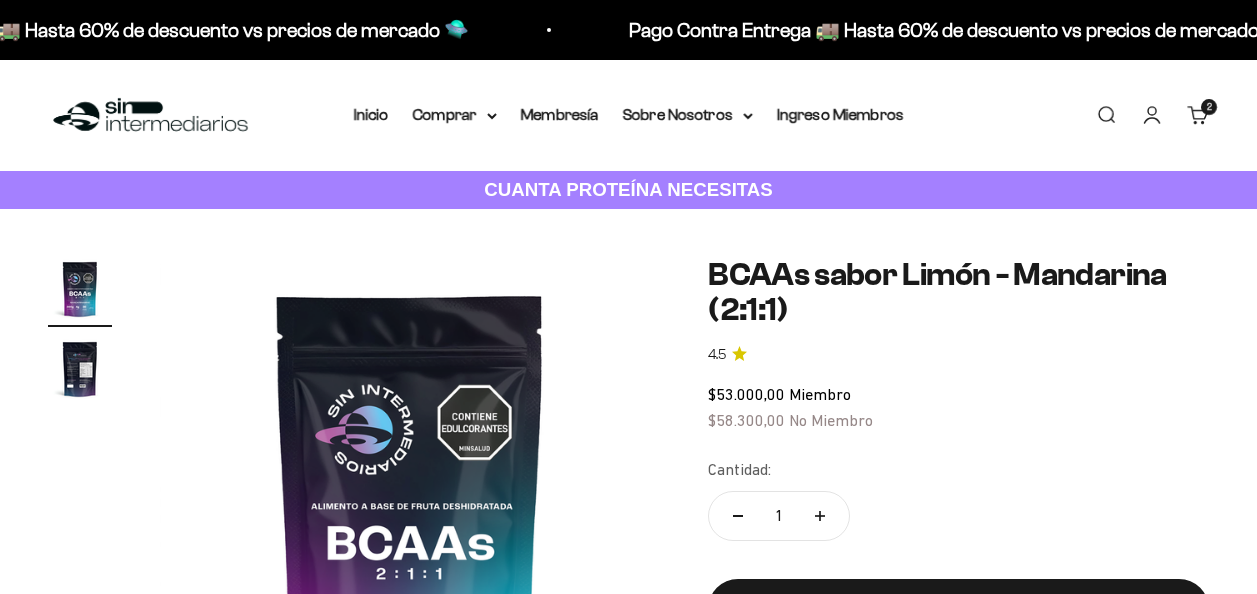 scroll, scrollTop: 0, scrollLeft: 0, axis: both 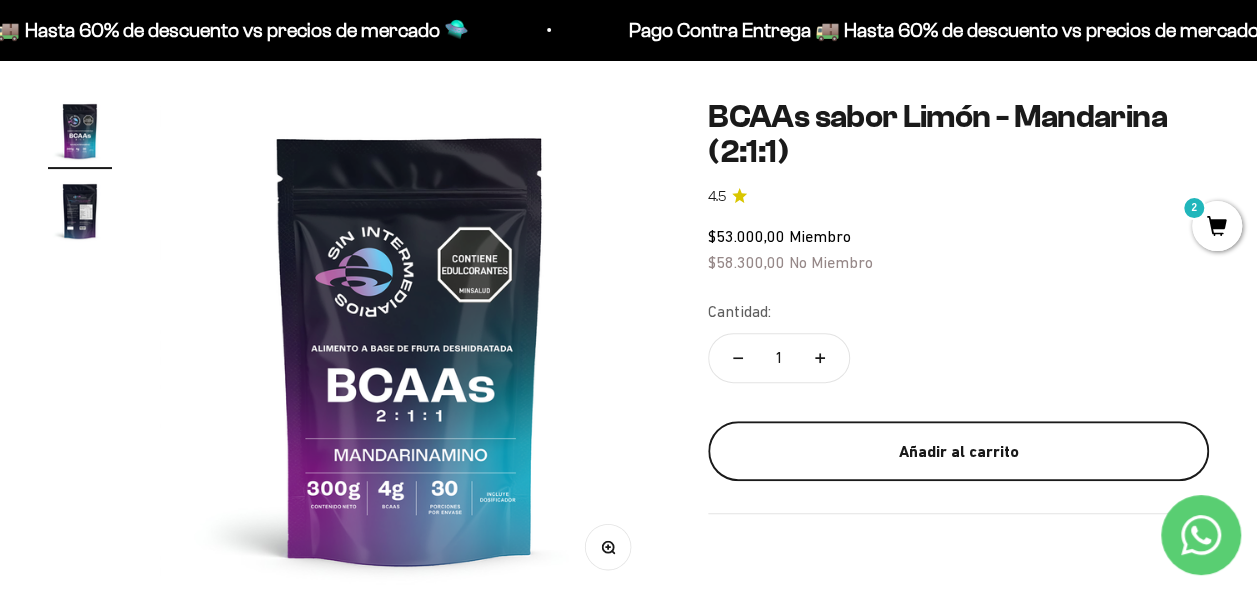 click on "Añadir al carrito" at bounding box center [958, 452] 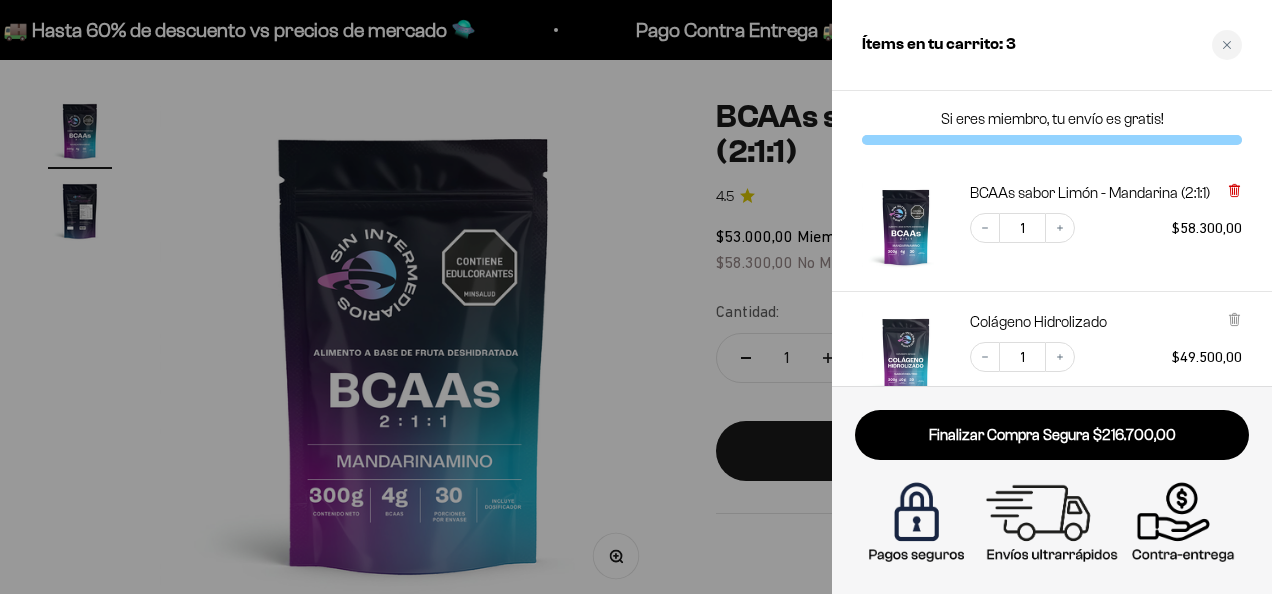 click 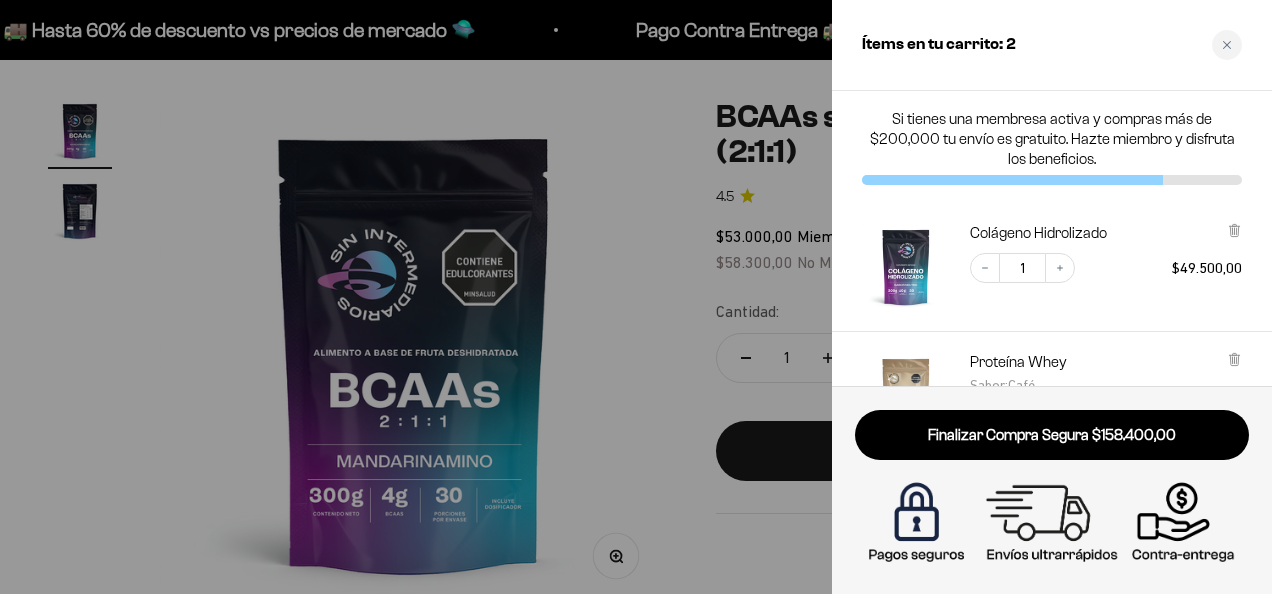 click at bounding box center [636, 297] 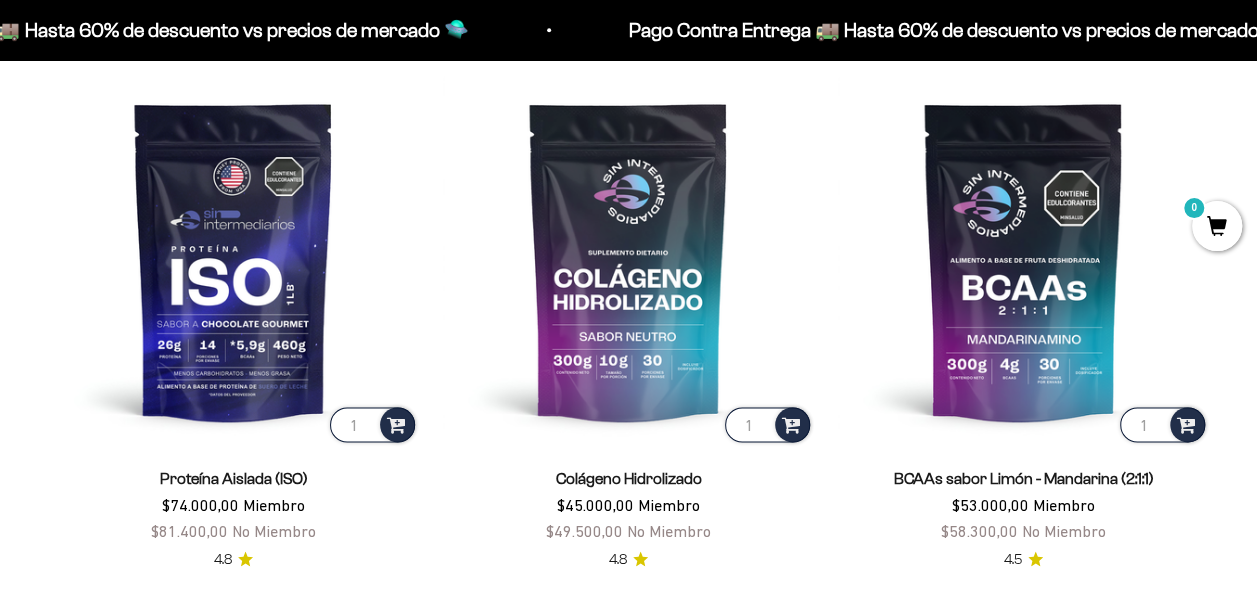 scroll, scrollTop: 1251, scrollLeft: 0, axis: vertical 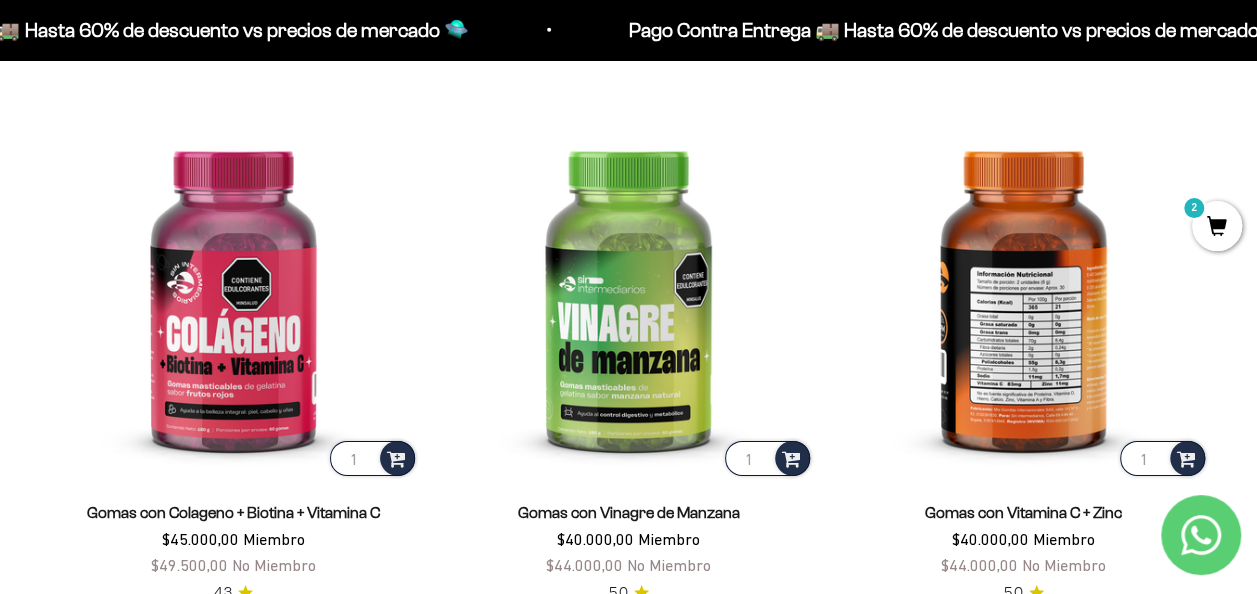 click at bounding box center (1023, 294) 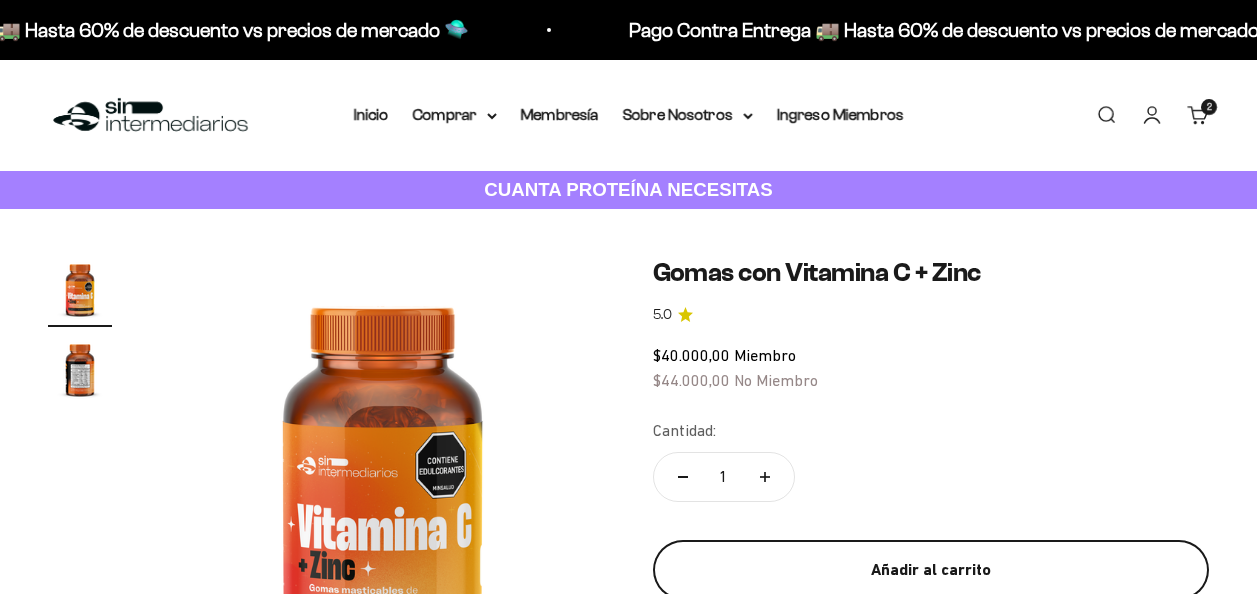 scroll, scrollTop: 0, scrollLeft: 0, axis: both 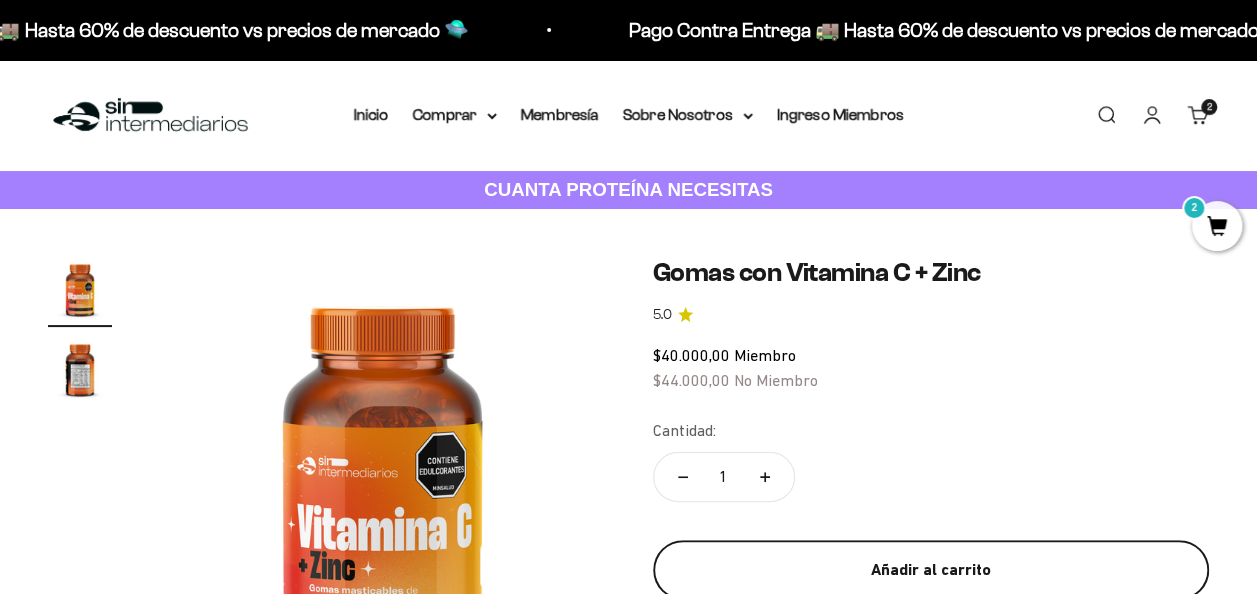 click on "Añadir al carrito" at bounding box center [931, 570] 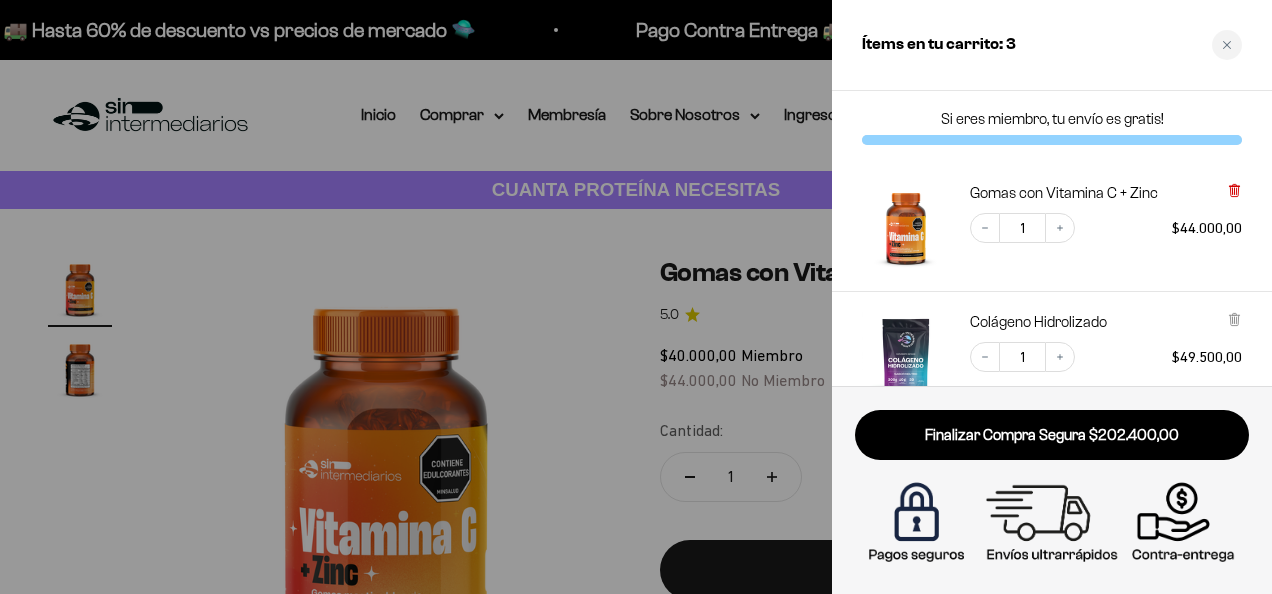 click 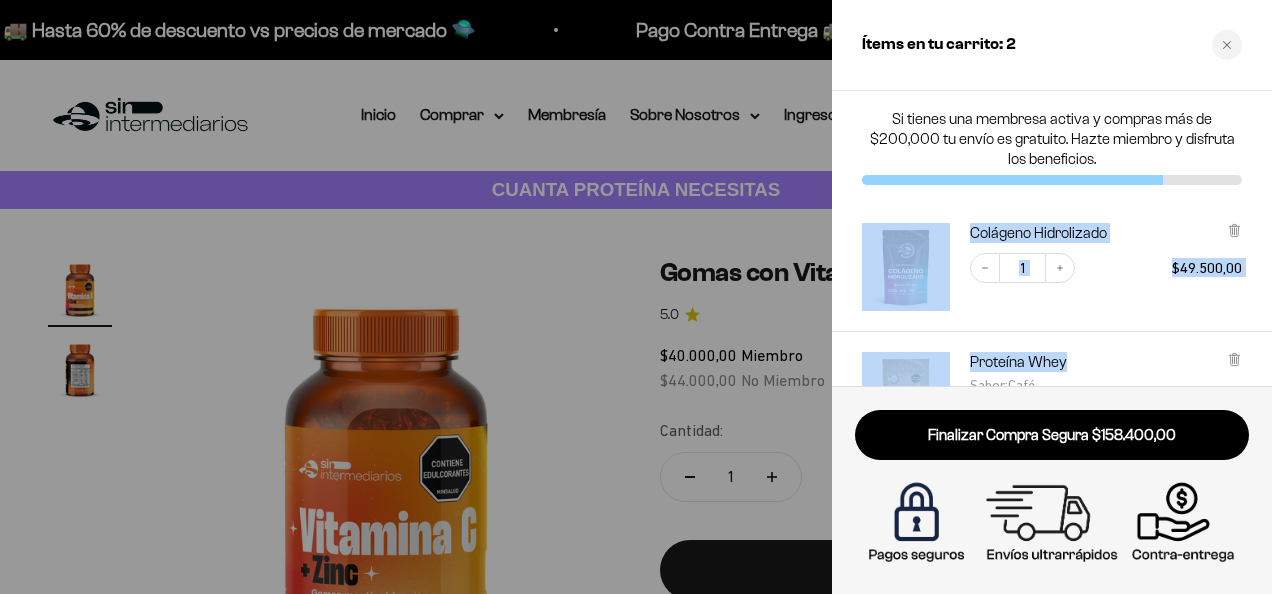 drag, startPoint x: 1108, startPoint y: 334, endPoint x: 1122, endPoint y: 199, distance: 135.72398 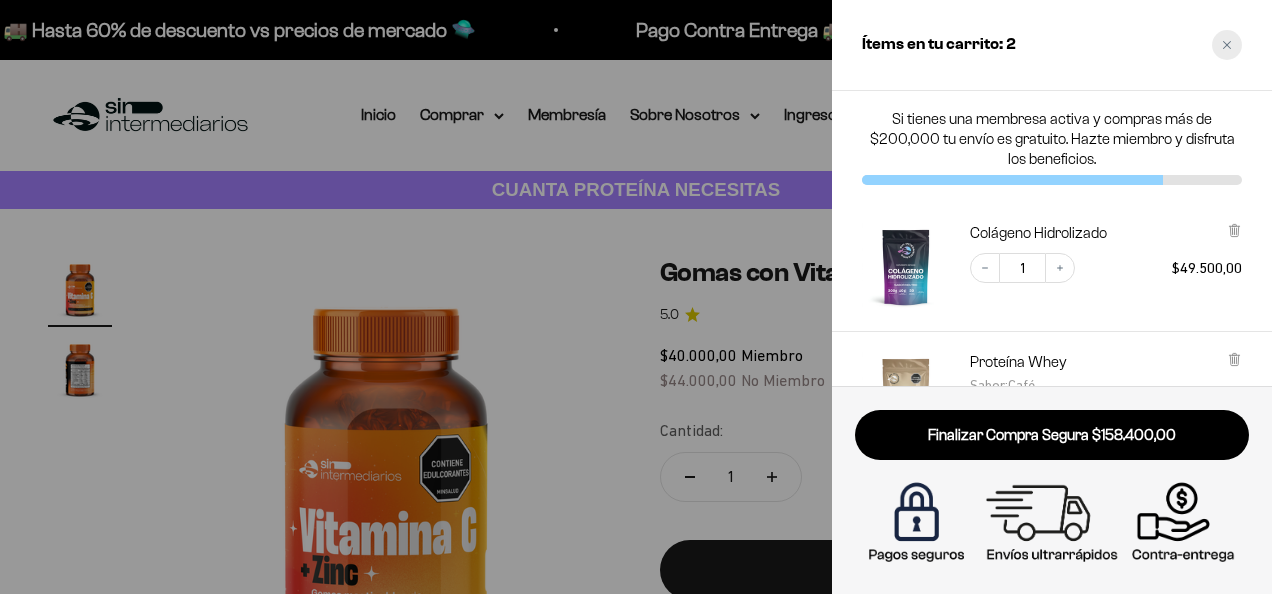 click at bounding box center [1227, 45] 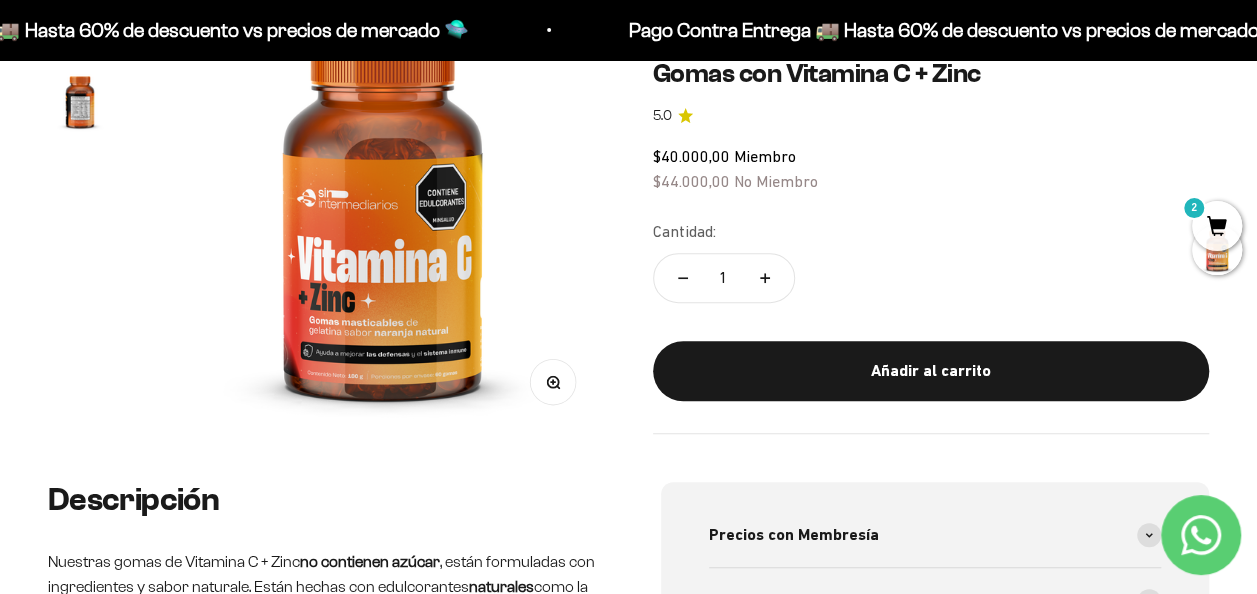 scroll, scrollTop: 0, scrollLeft: 0, axis: both 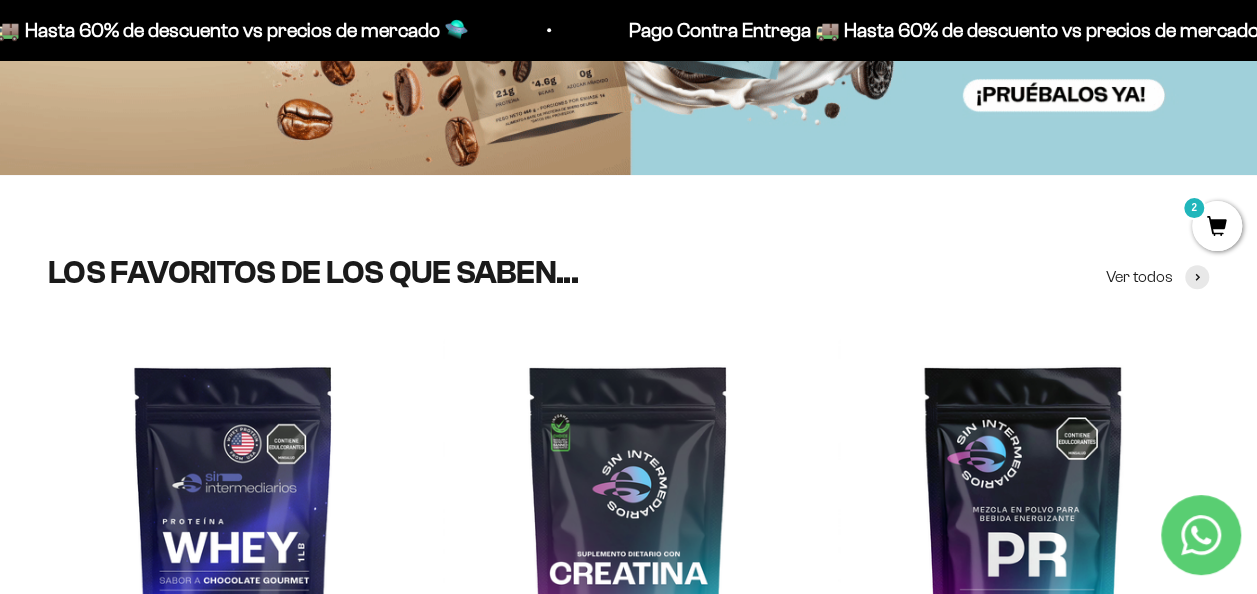 click on "LOS FAVORITOS DE LOS QUE SABEN...
Ver todos
1
Proteína Whey $53.500,00   Miembro $58.850,00   No Miembro 4.8
1
Creatina Monohidrato $57.000,00   Miembro $62.700,00   No Miembro 4.7
1
PR - Mezcla Energizante $83.000,00   Miembro $91.300,00   No Miembro 4.0
1
Proteína Aislada (ISO) $74.000,00   Miembro $81.400,00   No Miembro 4.8
1
Colágeno Hidrolizado $45.000,00   Miembro $49.500,00   No Miembro 4.8
1
BCAAs sabor Limón - Mandarina (2:1:1) $53.000,00   Miembro $58.300,00   No Miembro 4.5" at bounding box center (628, 816) 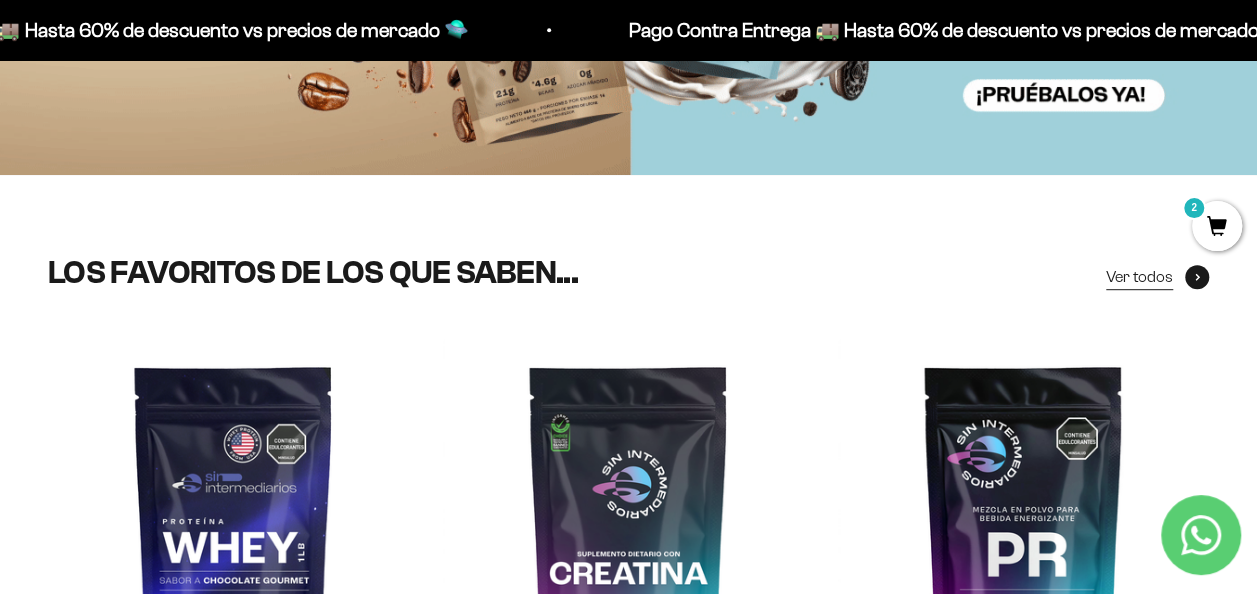 click on "Ver todos" at bounding box center [1139, 277] 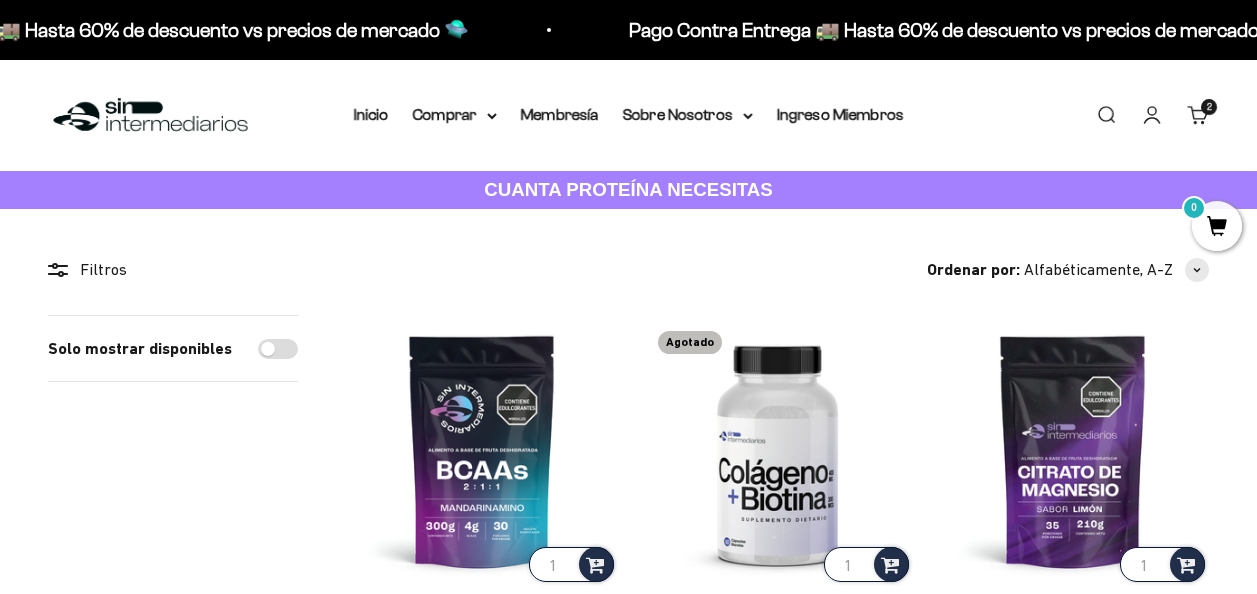 scroll, scrollTop: 0, scrollLeft: 0, axis: both 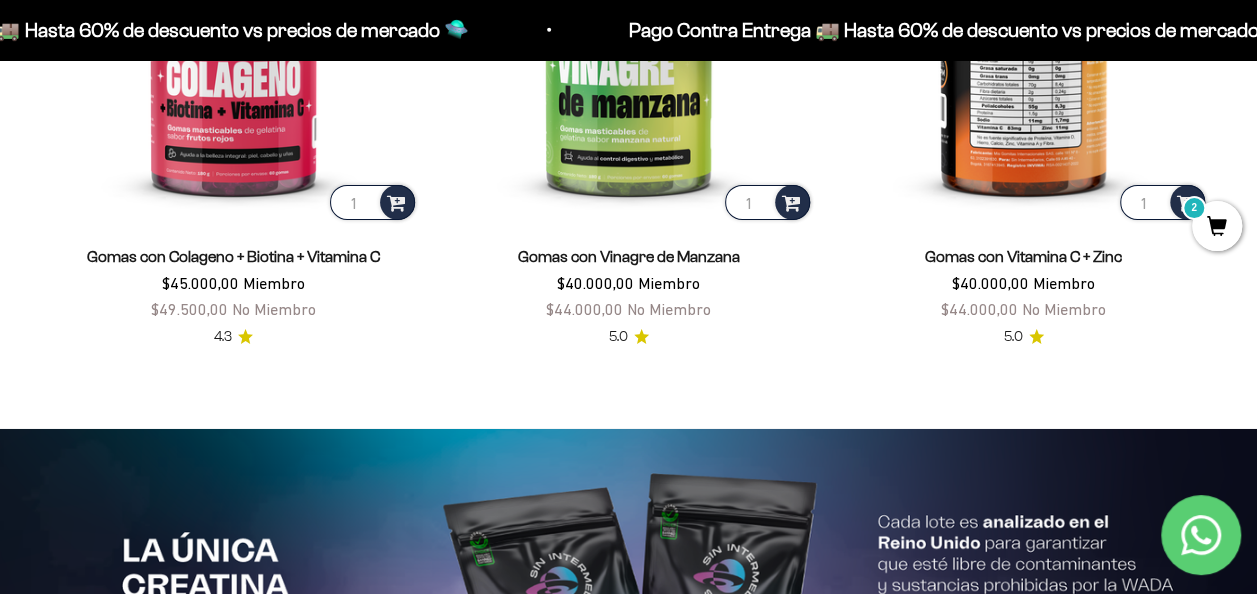click at bounding box center [1023, 38] 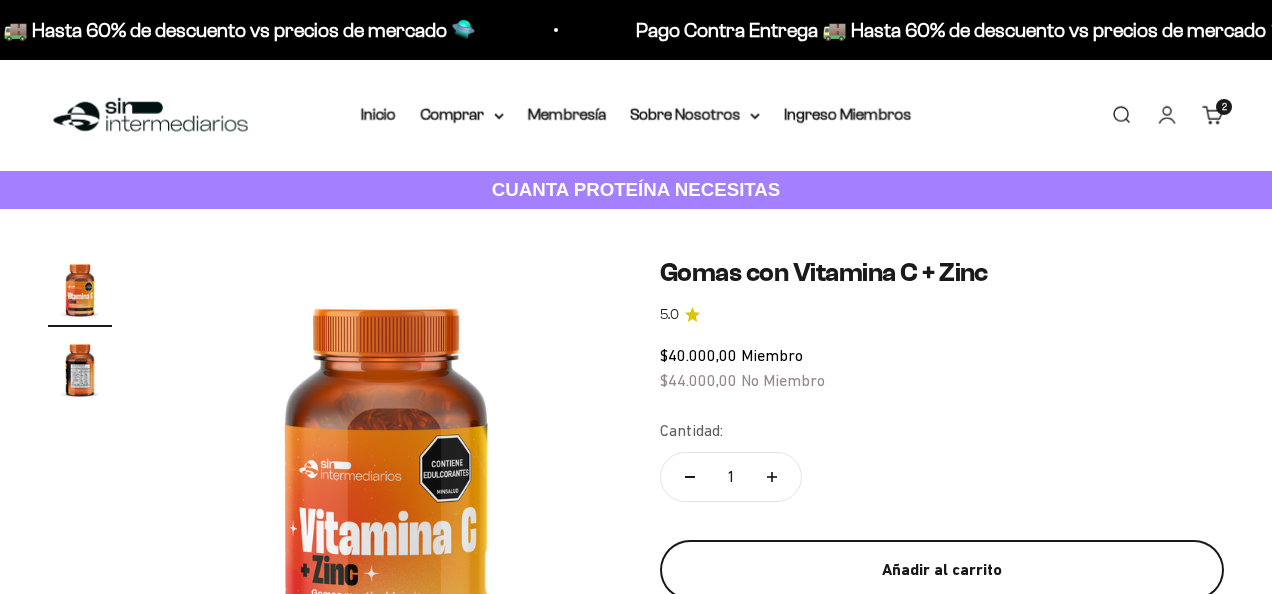 scroll, scrollTop: 0, scrollLeft: 0, axis: both 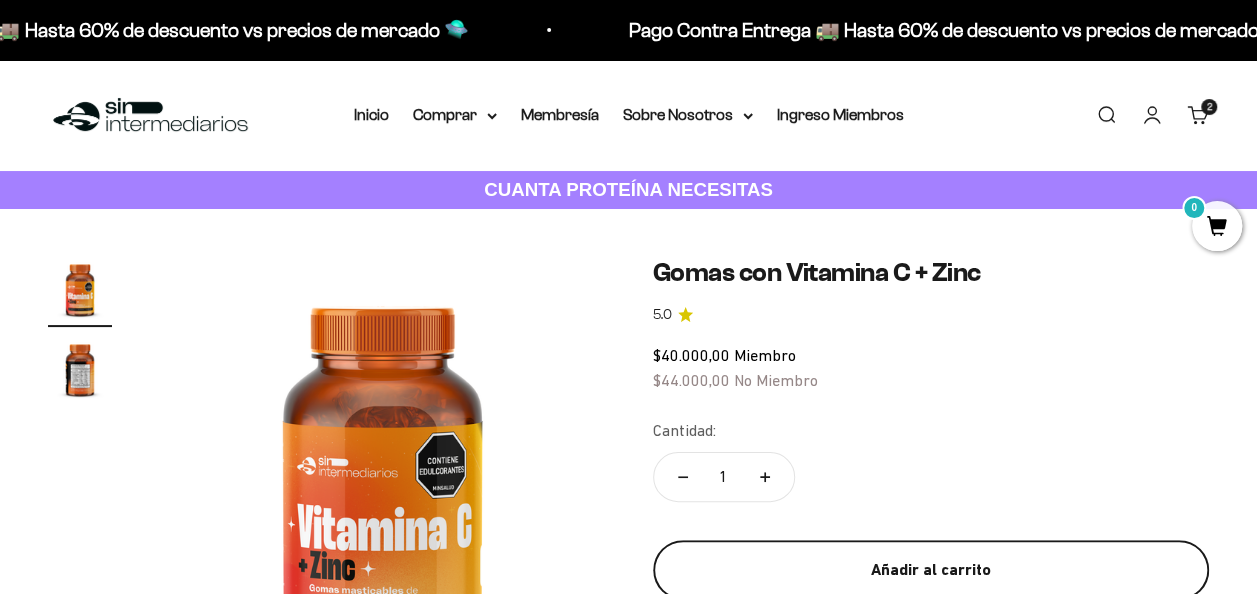 click on "Añadir al carrito" at bounding box center (931, 570) 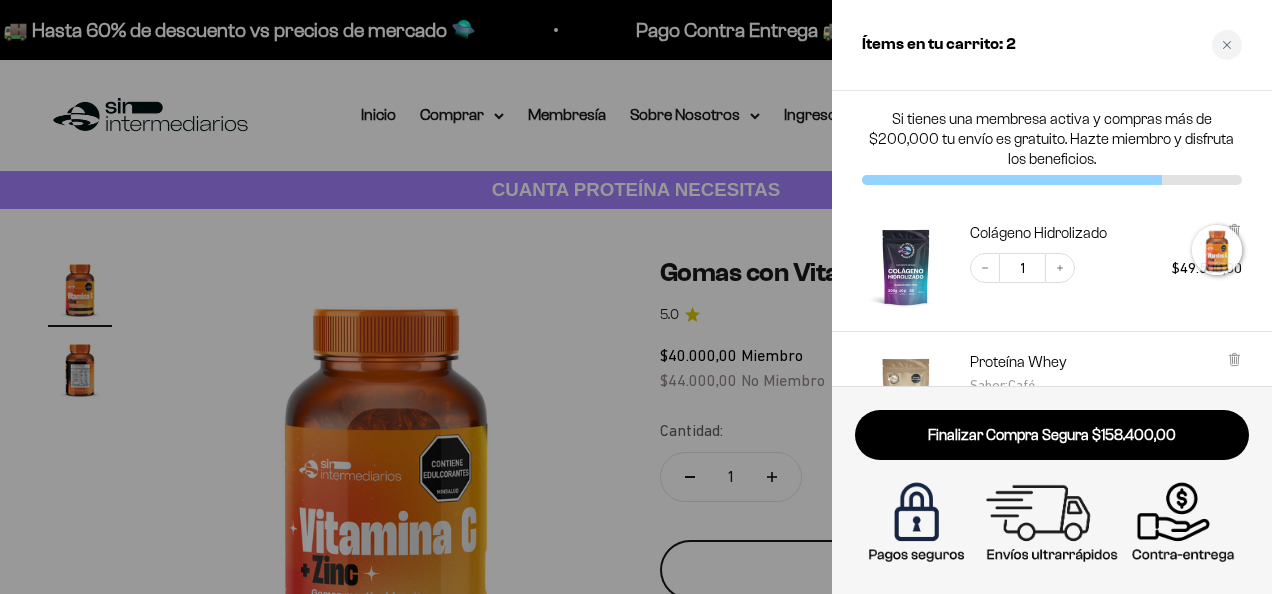 scroll, scrollTop: 0, scrollLeft: 0, axis: both 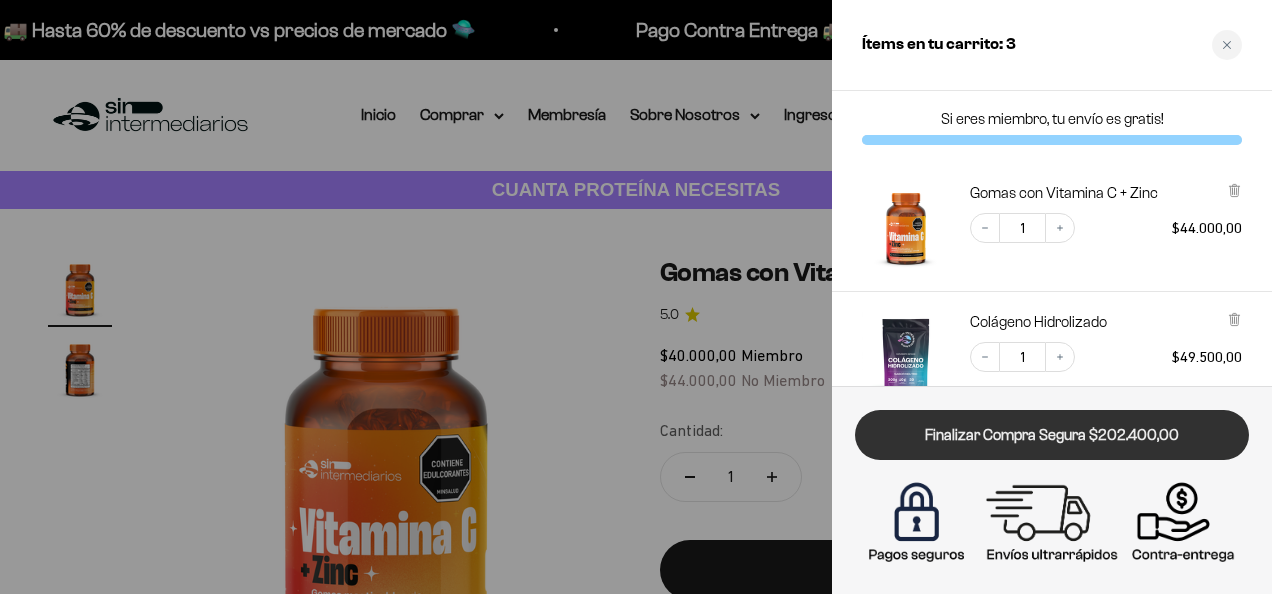 click on "Finalizar Compra Segura $202.400,00" at bounding box center (1052, 435) 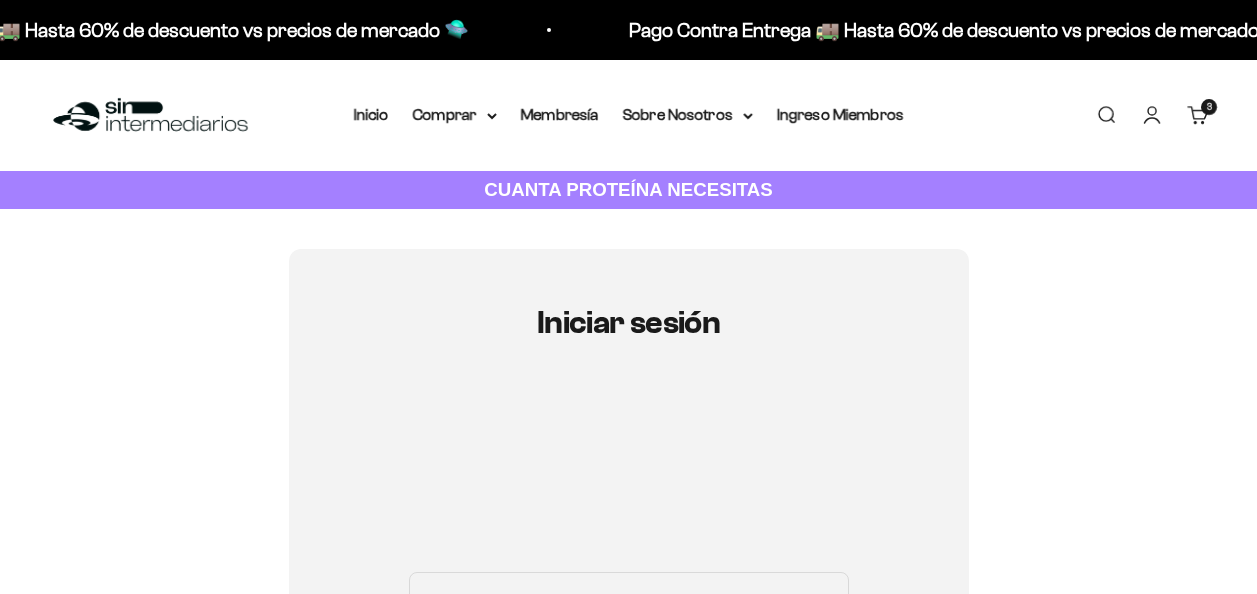 scroll, scrollTop: 0, scrollLeft: 0, axis: both 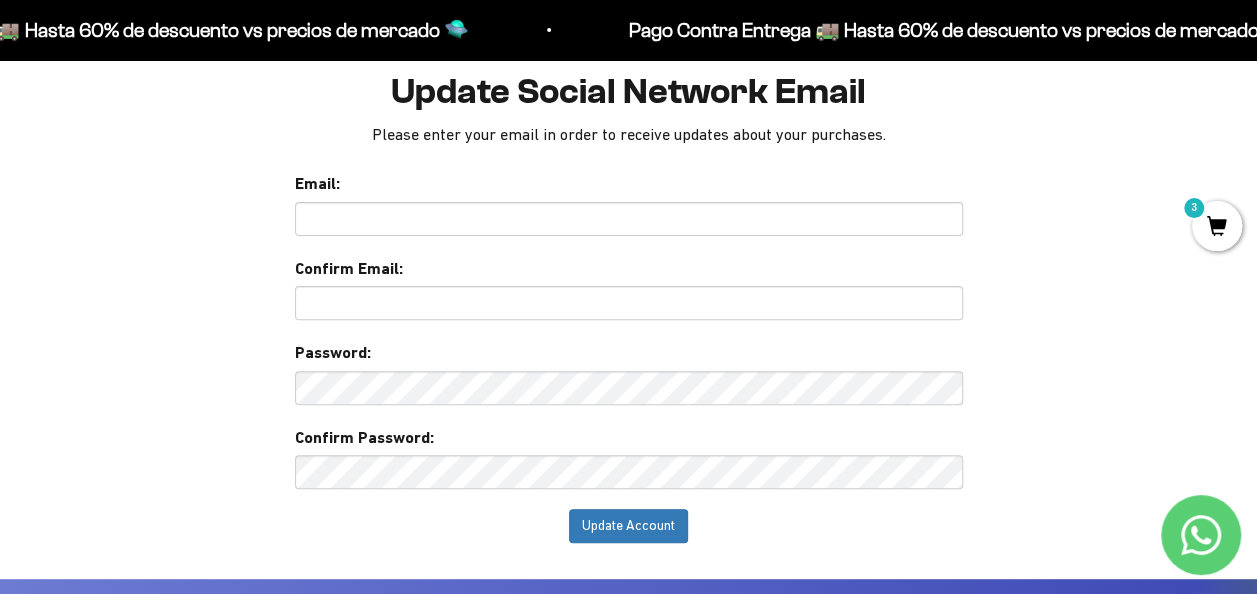 click at bounding box center [629, 219] 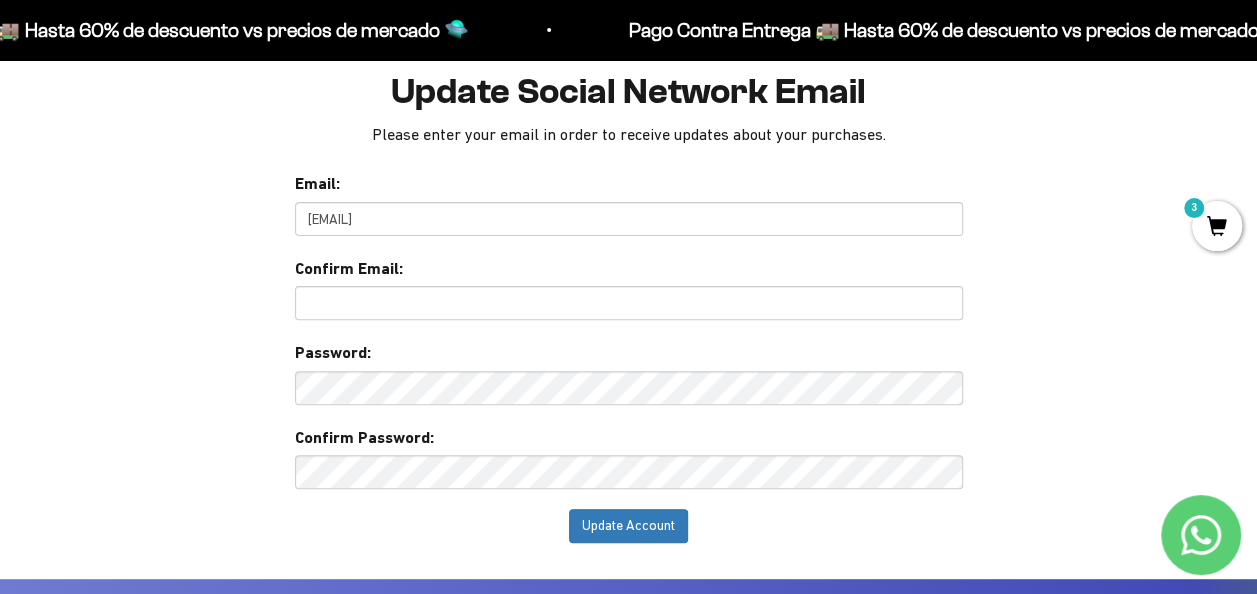type on "mauricio_lamprea@hotmail.com" 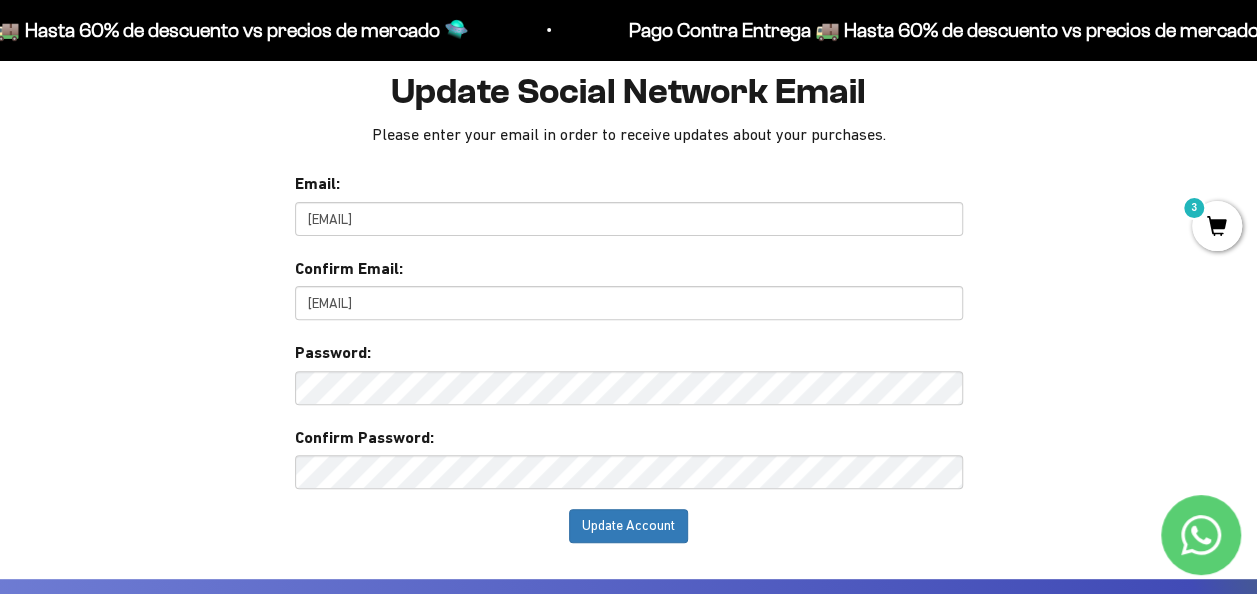 click on "Update Account" at bounding box center [628, 526] 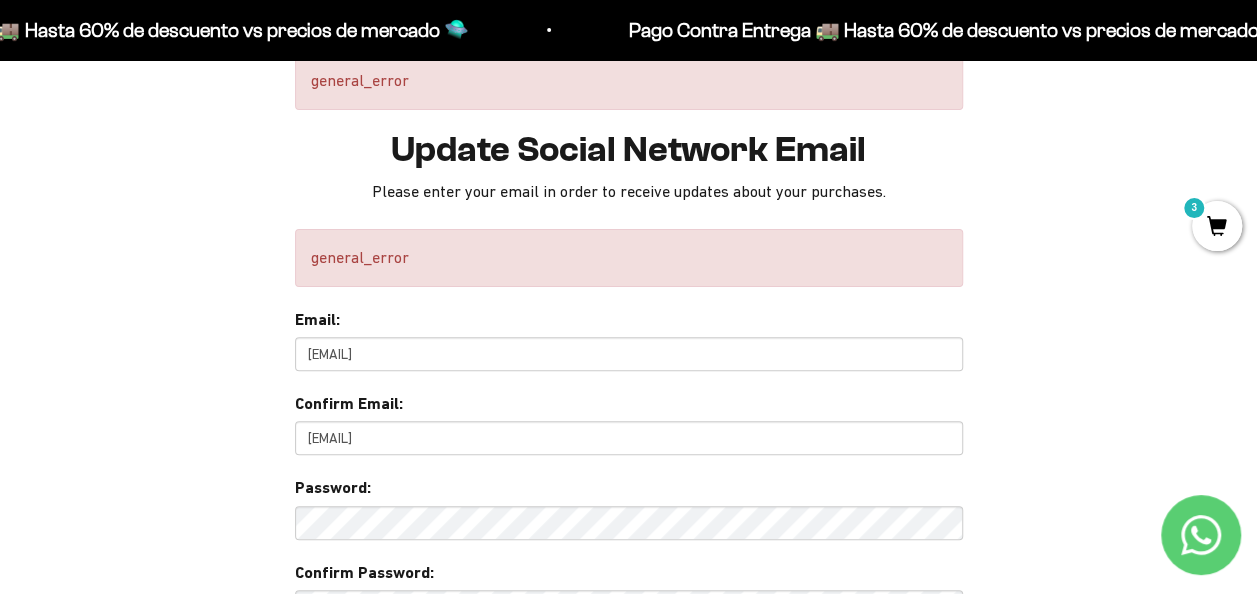 scroll, scrollTop: 230, scrollLeft: 0, axis: vertical 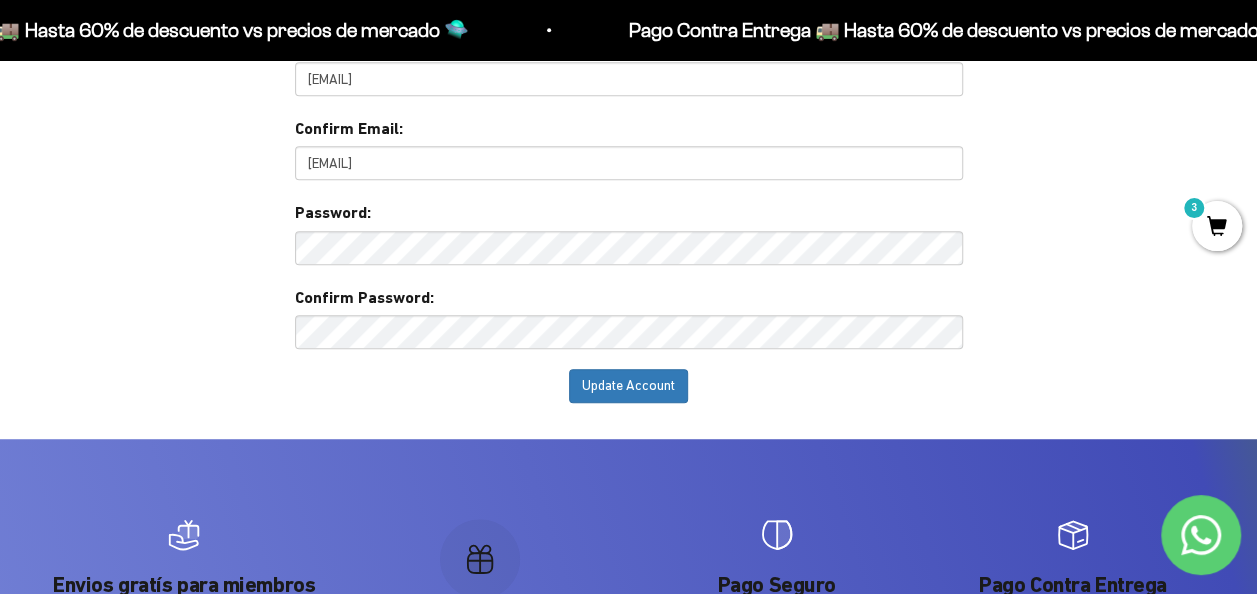click on "3" at bounding box center (1217, 226) 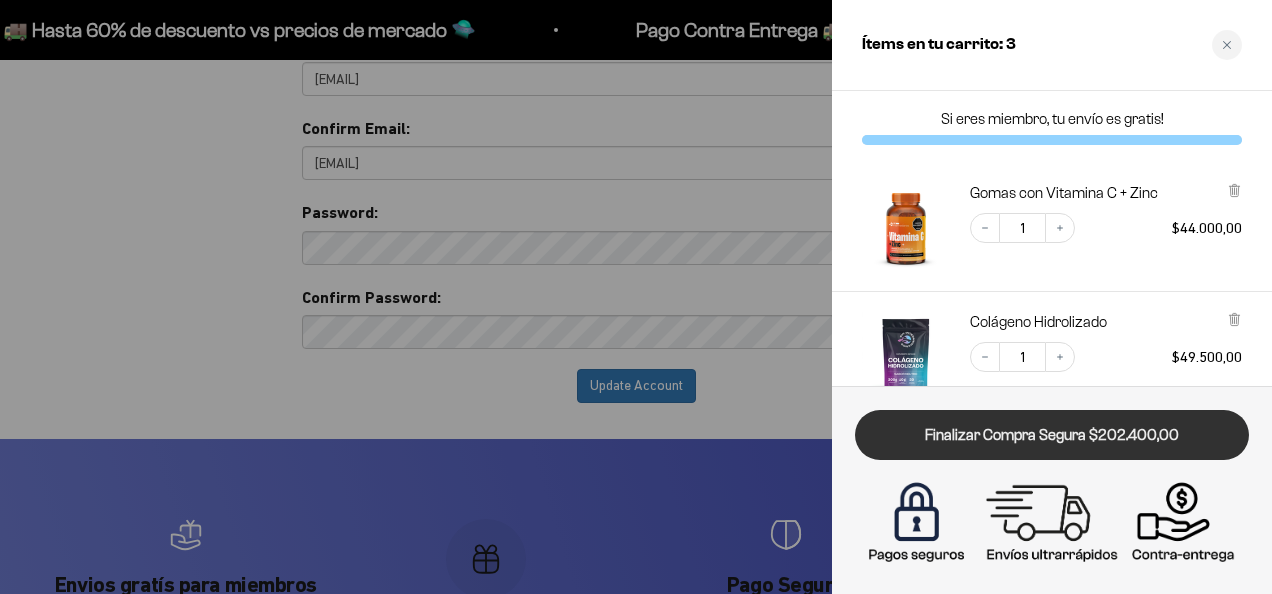 click on "Finalizar Compra Segura $202.400,00" at bounding box center [1052, 435] 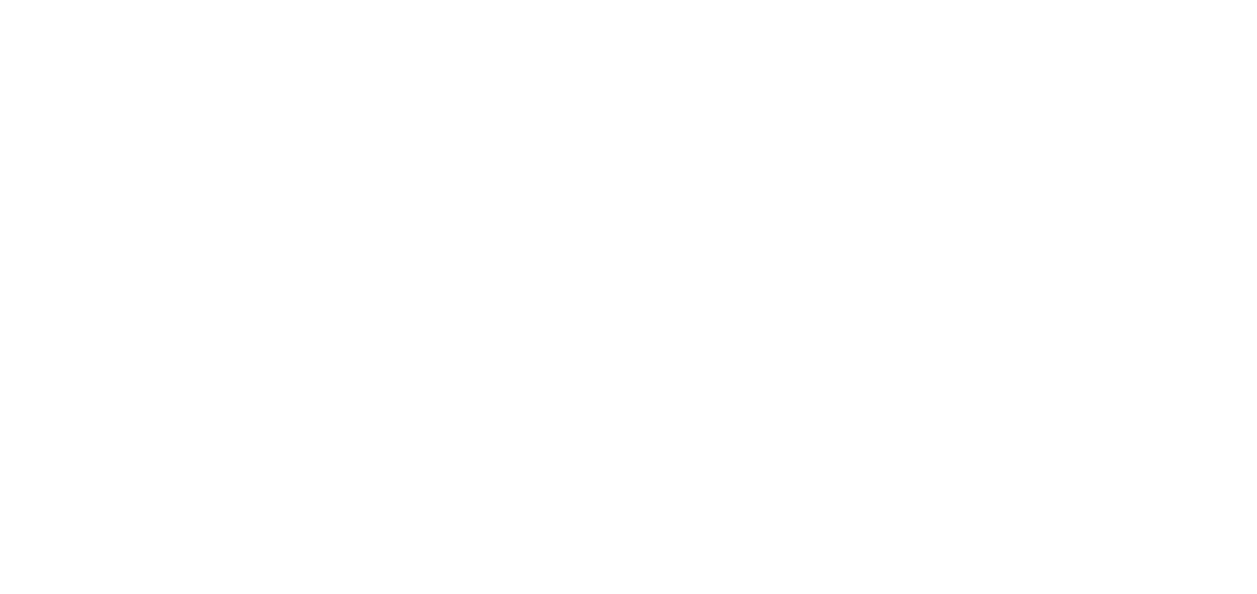 scroll, scrollTop: 0, scrollLeft: 0, axis: both 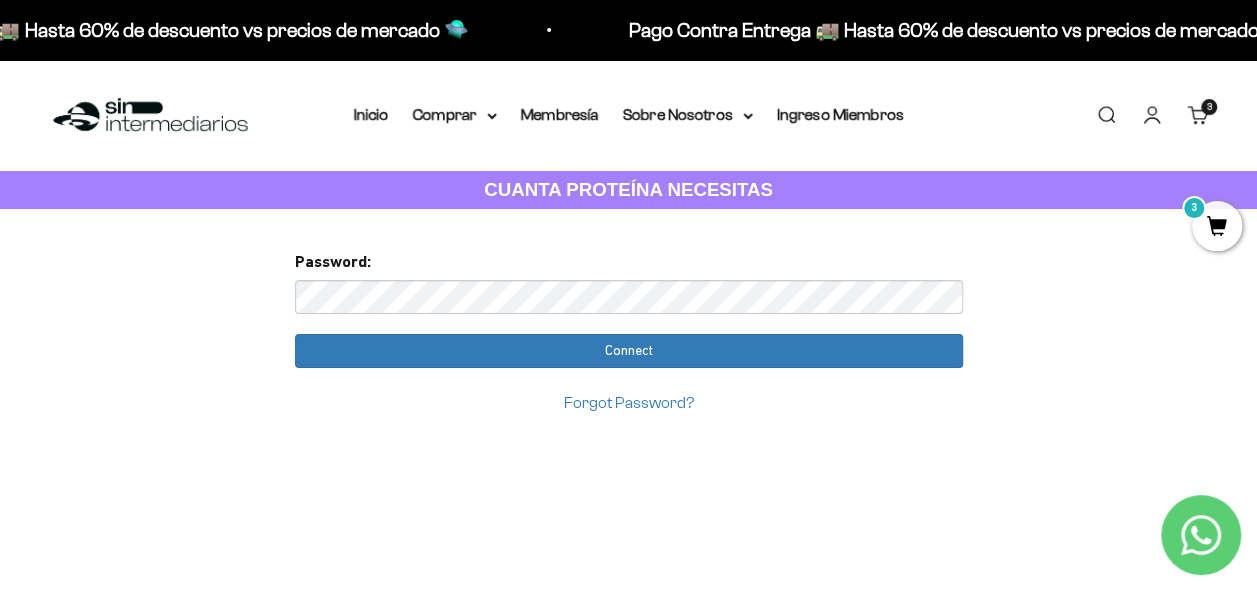 click on "Connect" at bounding box center (629, 351) 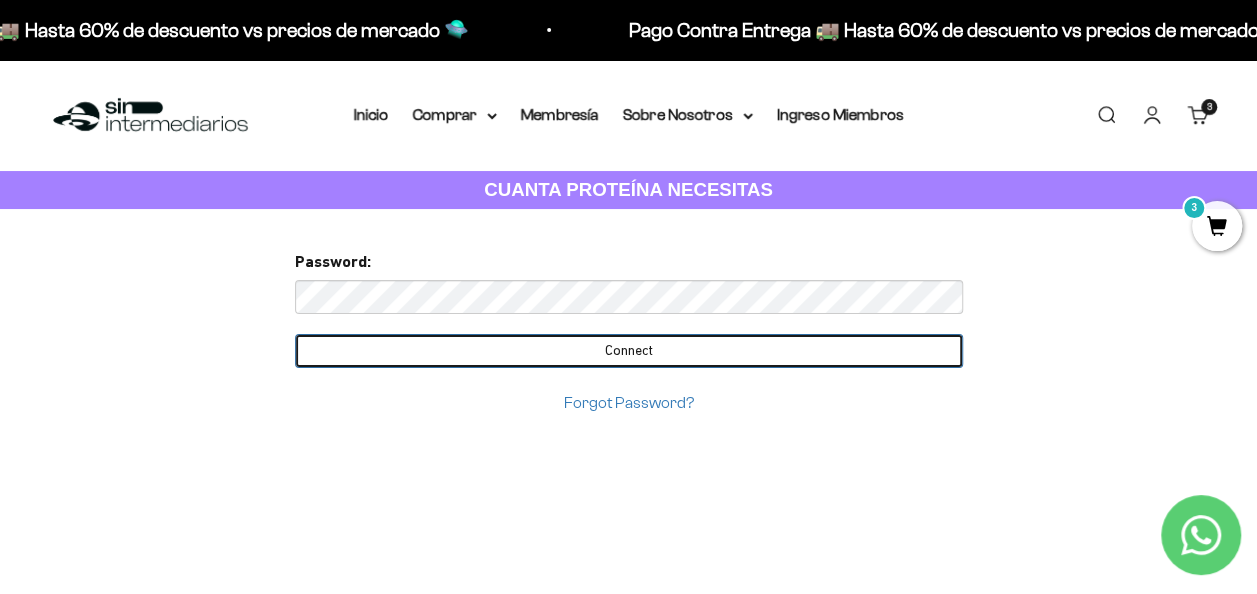 click on "Connect" at bounding box center (629, 351) 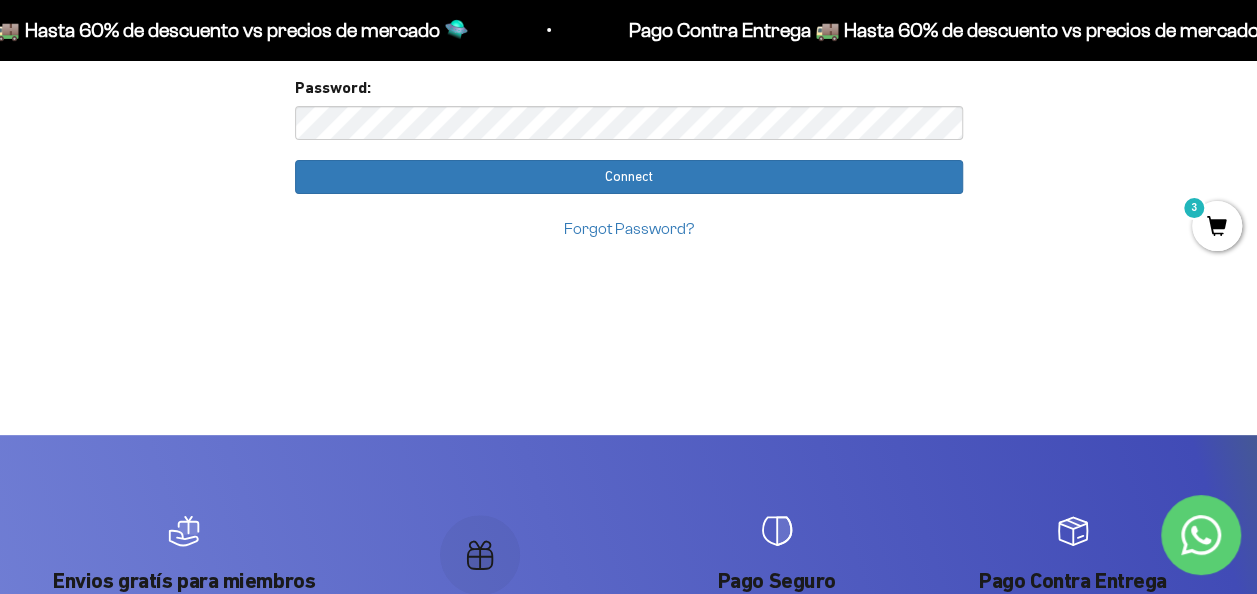 scroll, scrollTop: 0, scrollLeft: 0, axis: both 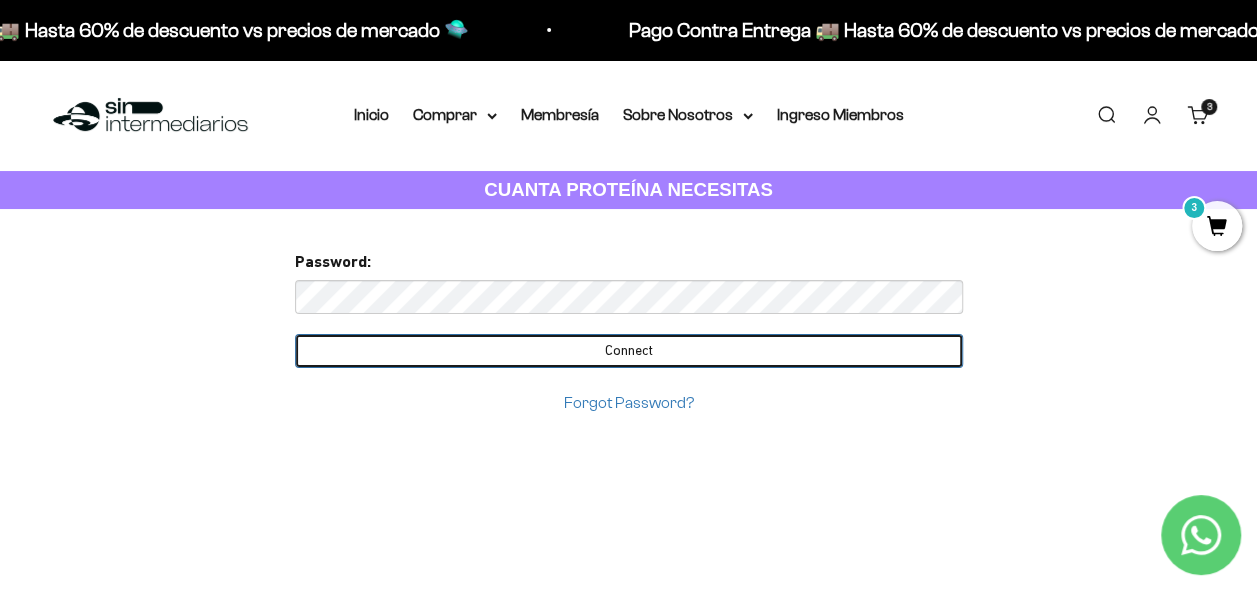 click on "Connect" at bounding box center [629, 351] 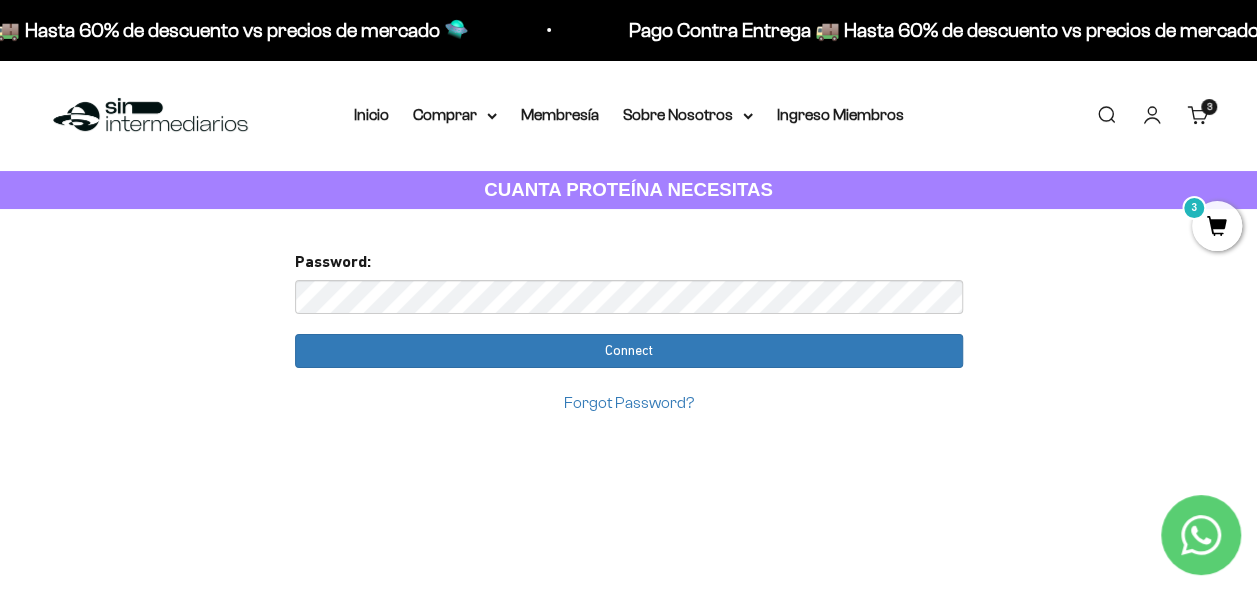 click on "Carrito
3 artículos
3" at bounding box center (1198, 115) 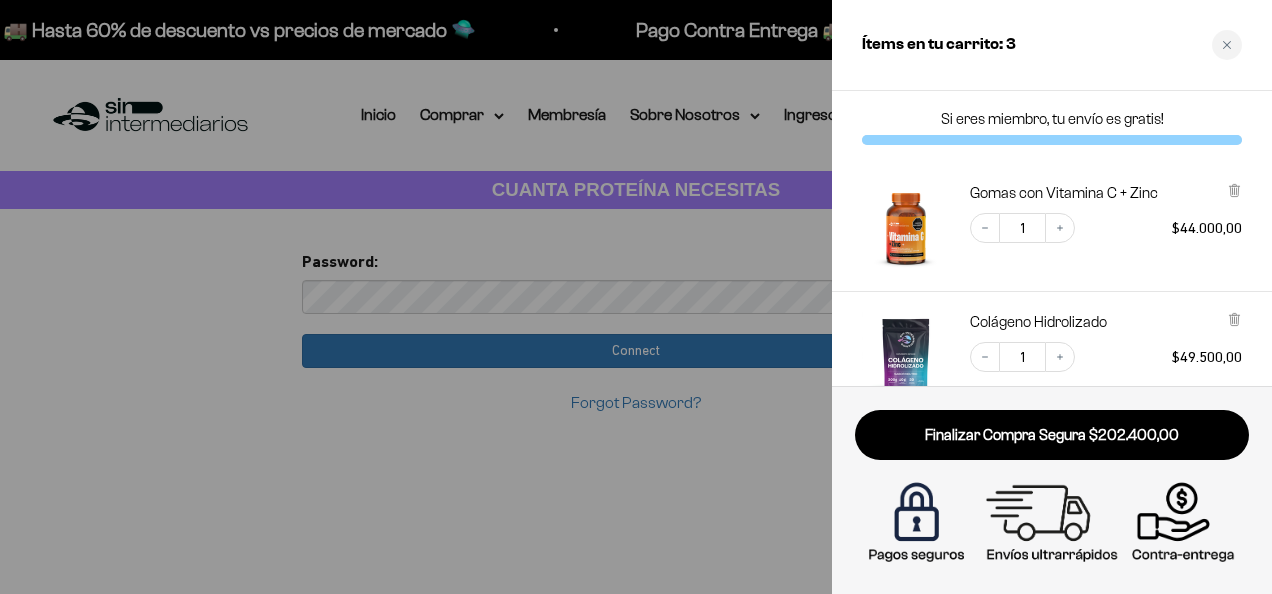 scroll, scrollTop: 16, scrollLeft: 0, axis: vertical 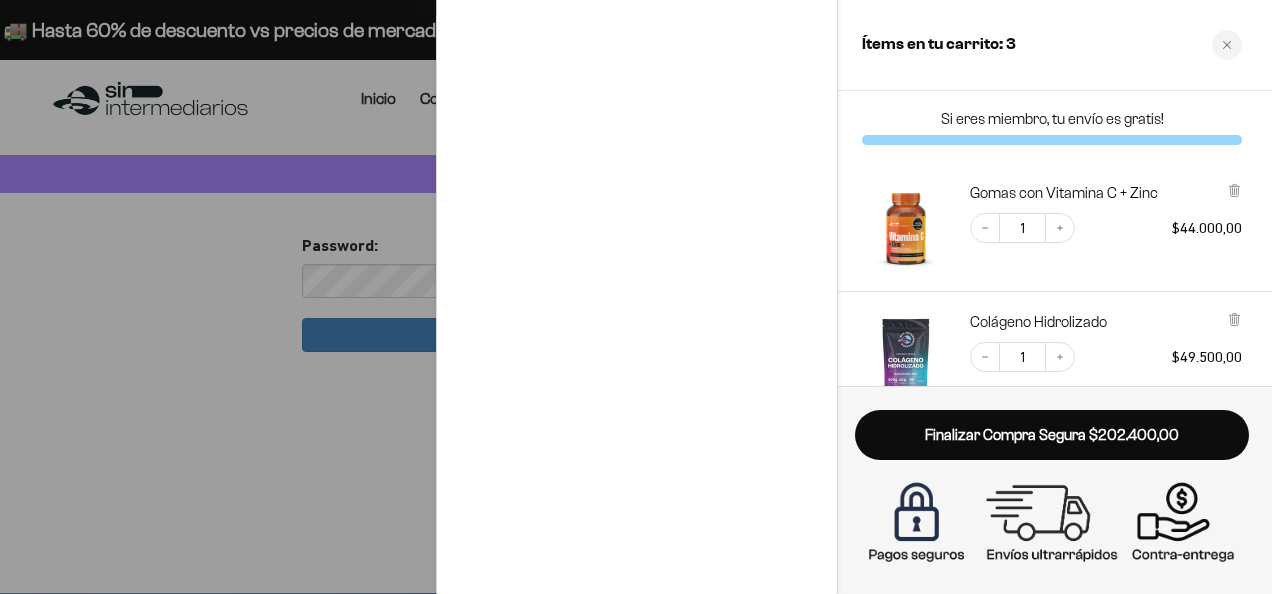 click at bounding box center (636, 297) 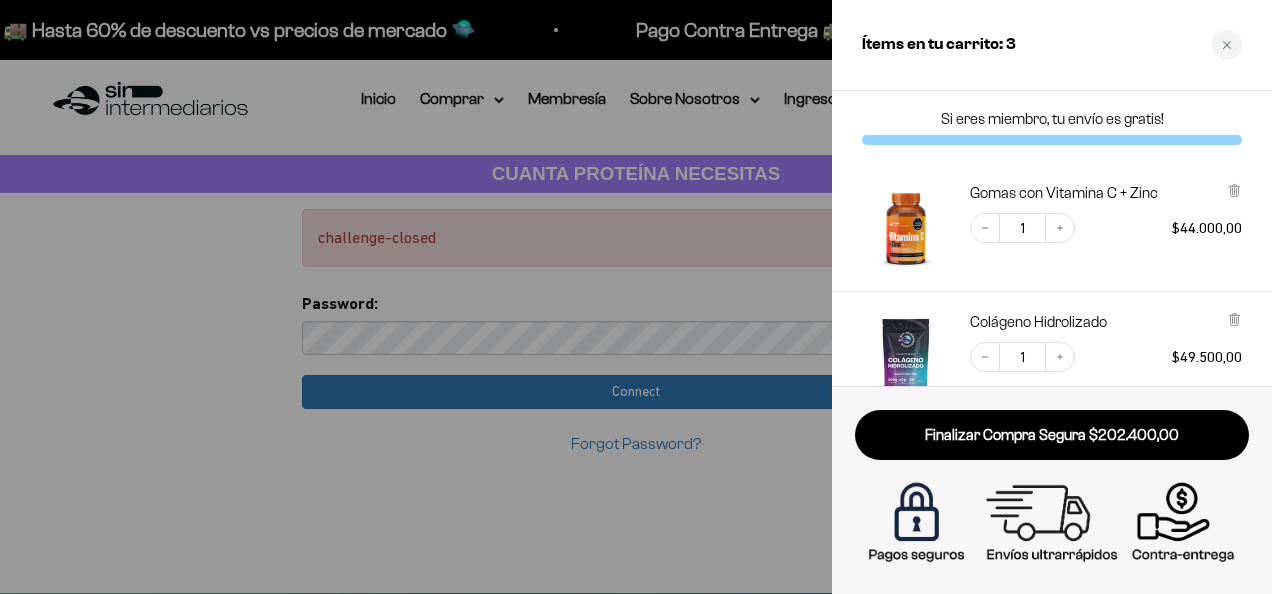 scroll, scrollTop: 0, scrollLeft: 0, axis: both 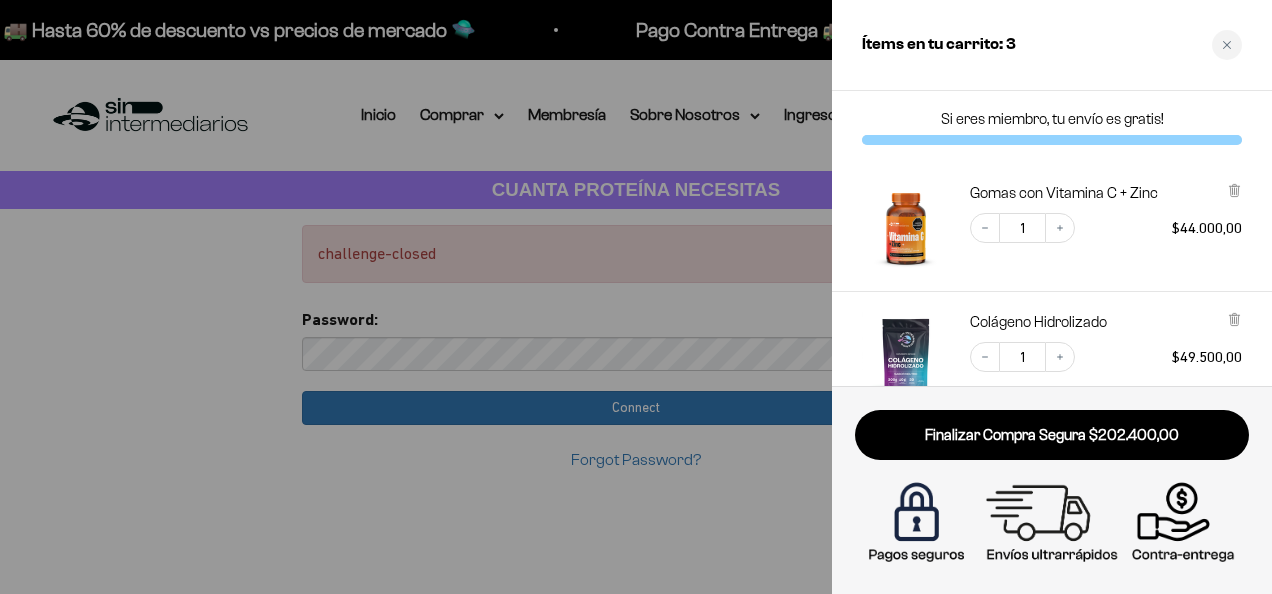 click on "Finalizar Compra Segura $202.400,00" at bounding box center (1052, 435) 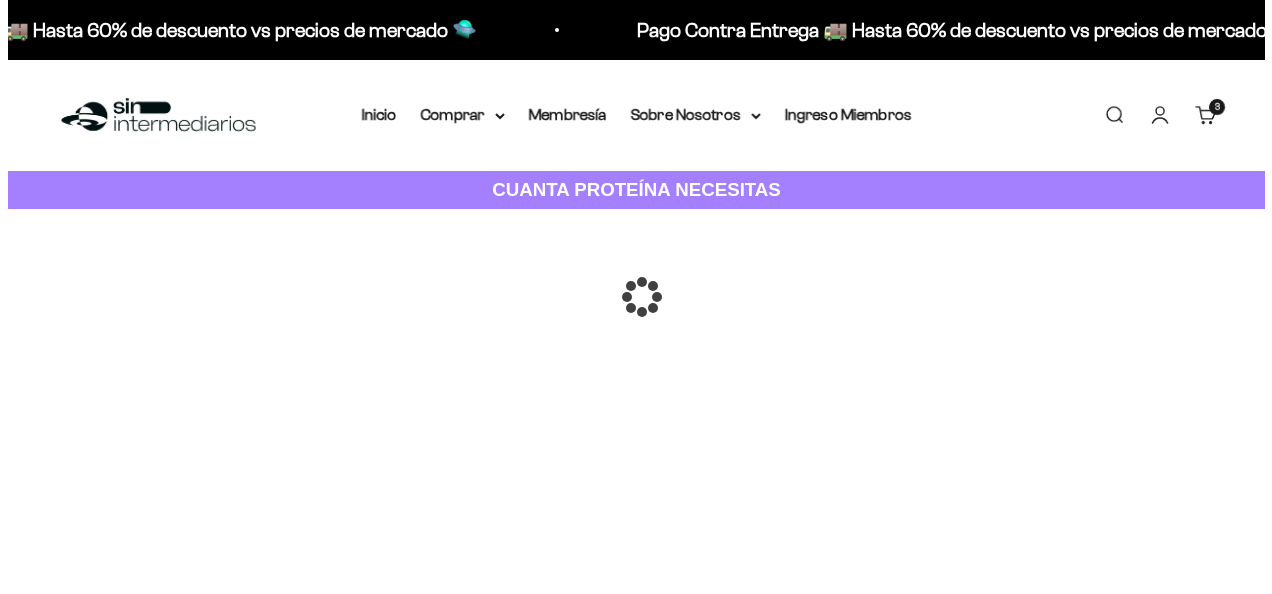 scroll, scrollTop: 0, scrollLeft: 0, axis: both 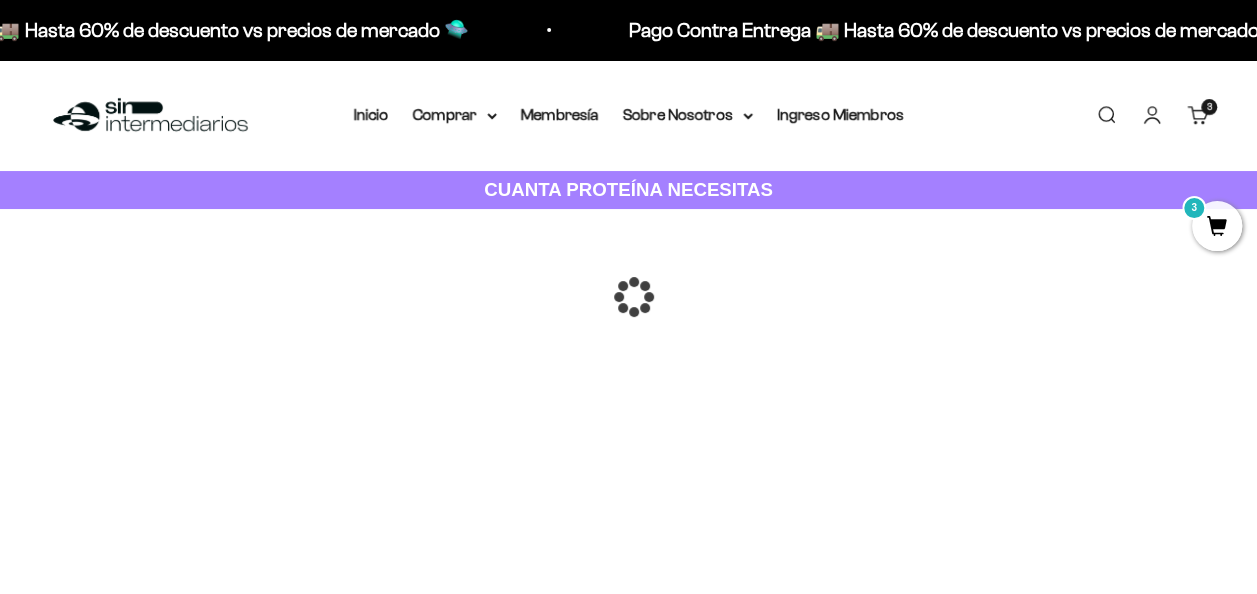 click on "3" at bounding box center (1217, 226) 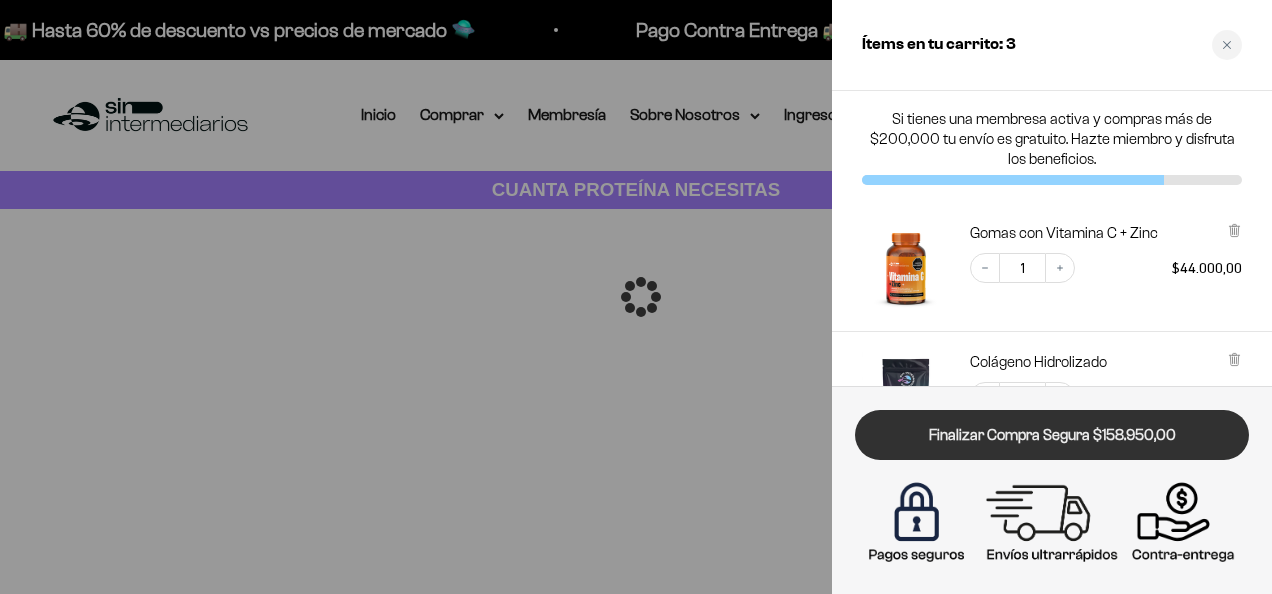 click on "Finalizar Compra Segura $158.950,00" at bounding box center (1052, 435) 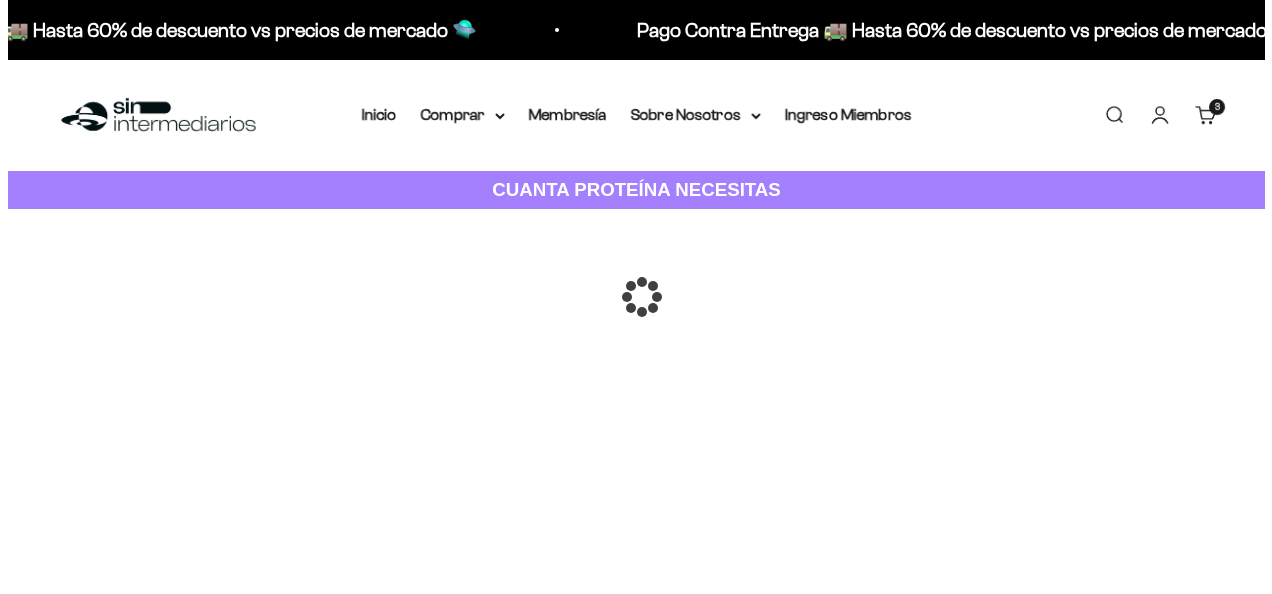 scroll, scrollTop: 0, scrollLeft: 0, axis: both 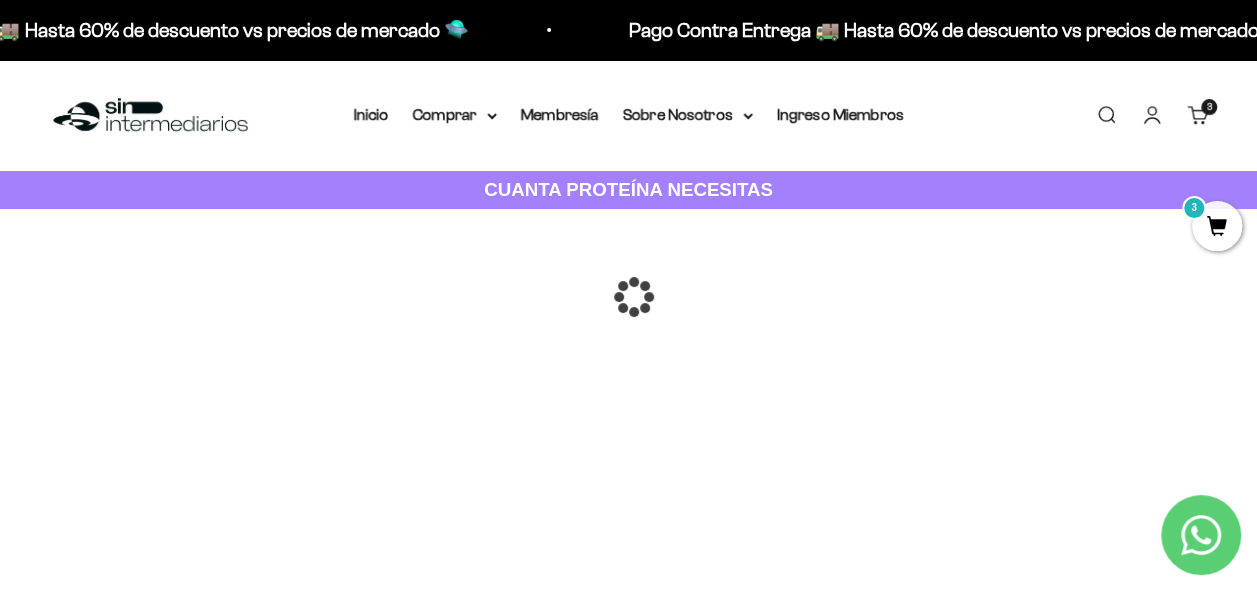 click on "3" at bounding box center (1217, 226) 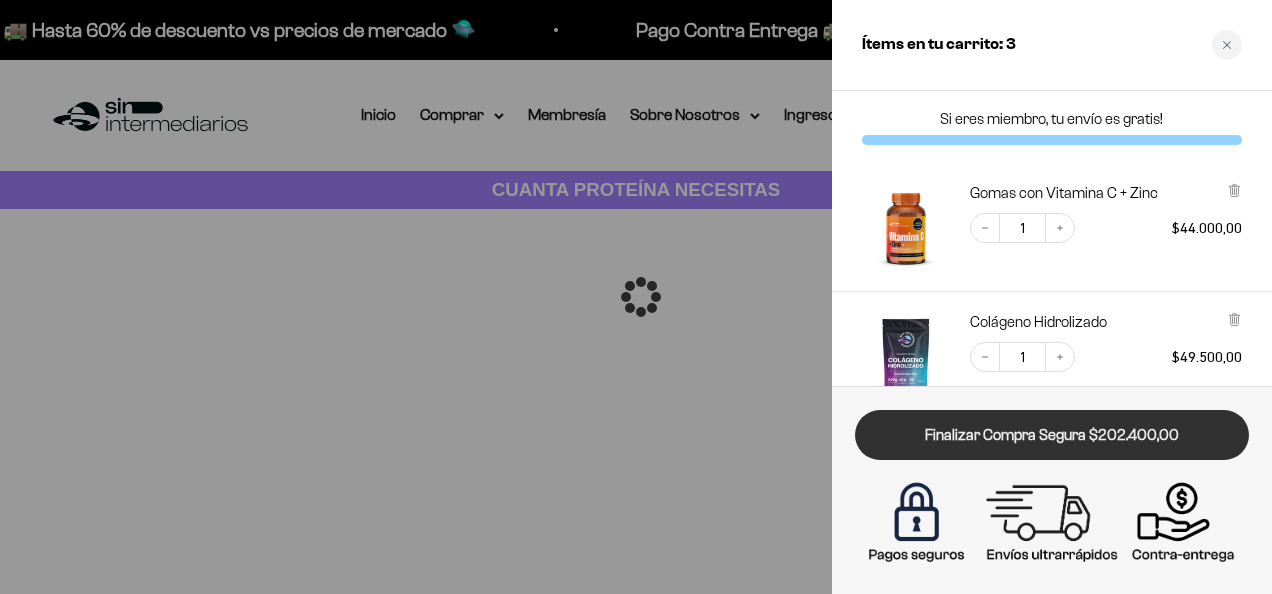 click on "Finalizar Compra Segura $202.400,00" at bounding box center (1052, 435) 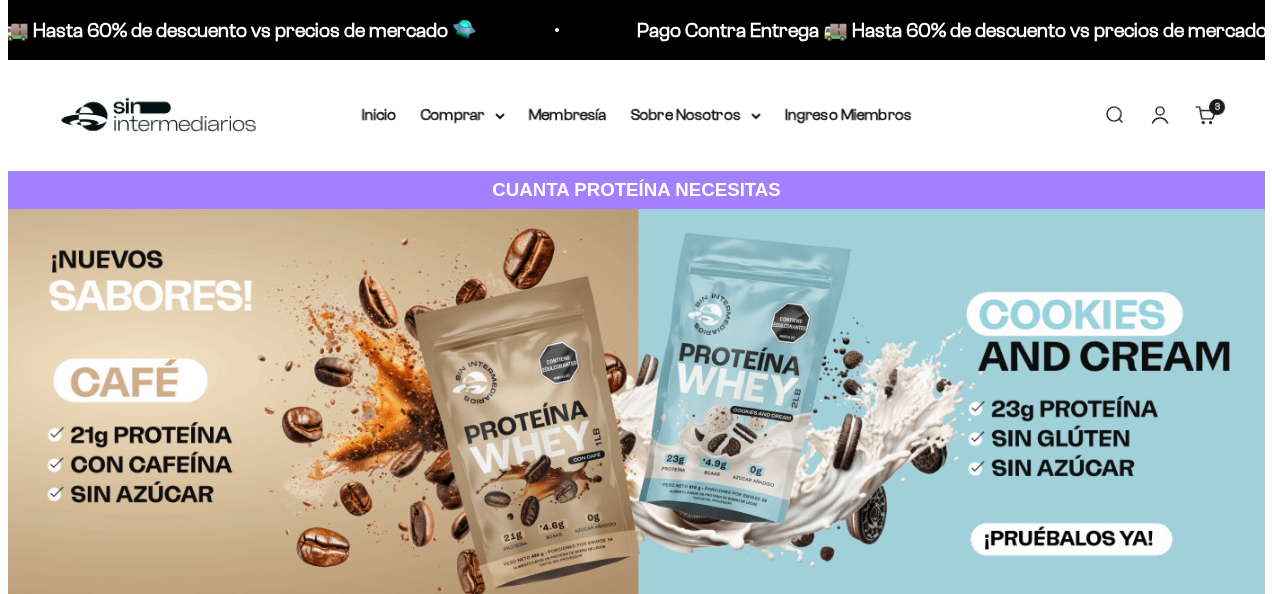 scroll, scrollTop: 0, scrollLeft: 0, axis: both 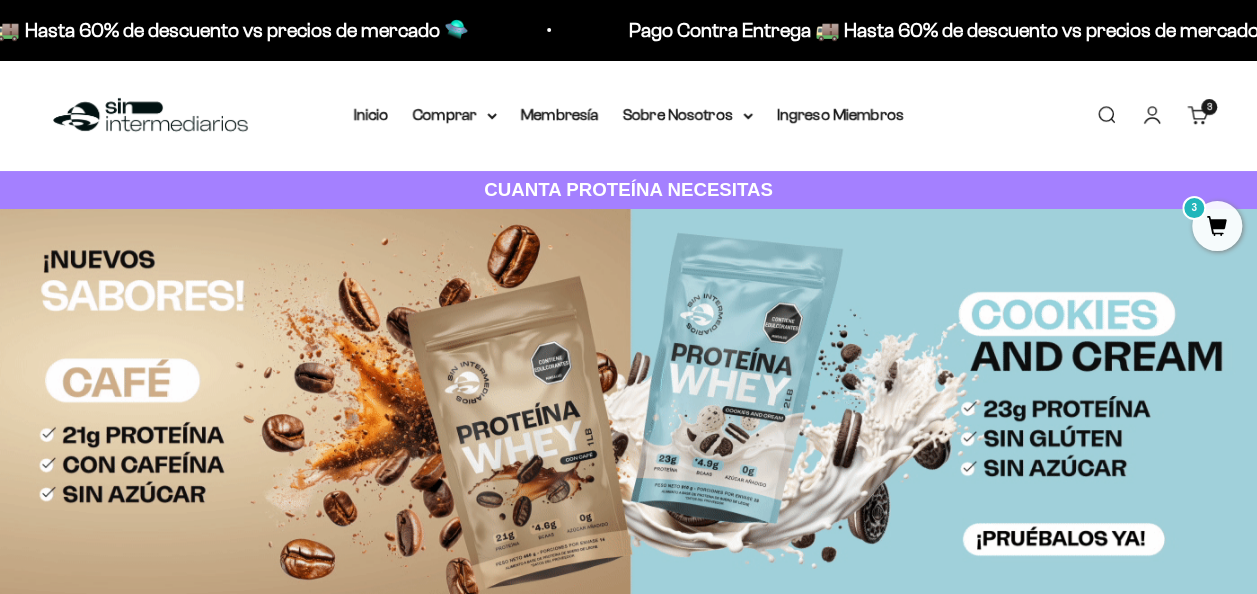 click on "3" at bounding box center (1217, 226) 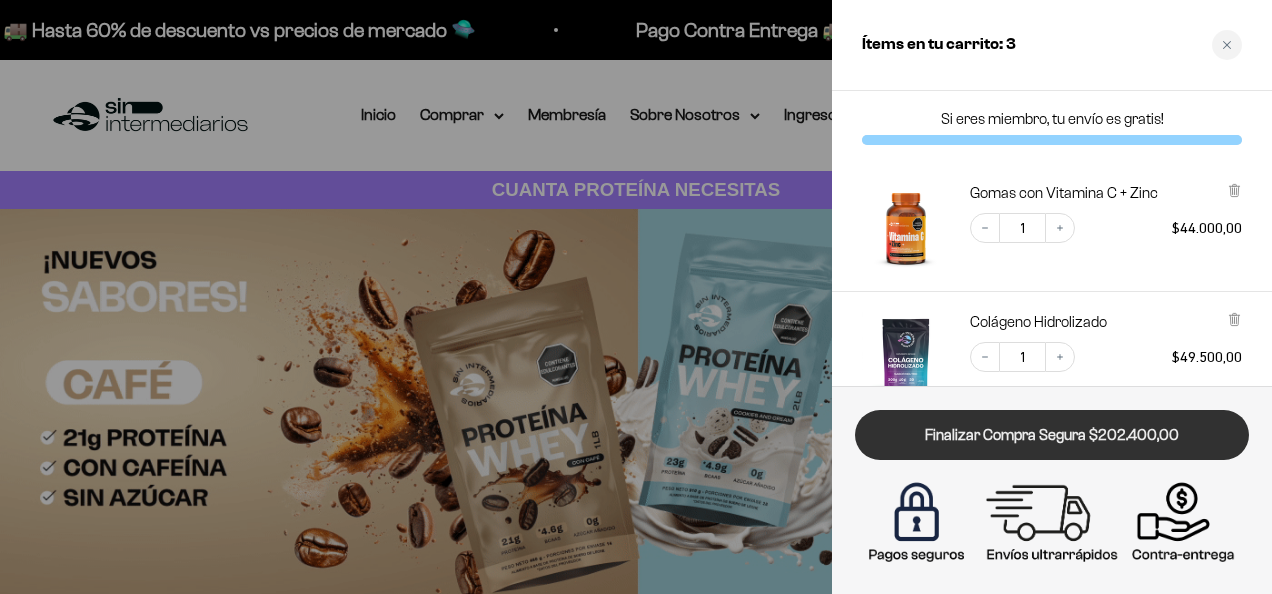 click on "Finalizar Compra Segura $202.400,00" at bounding box center (1052, 435) 